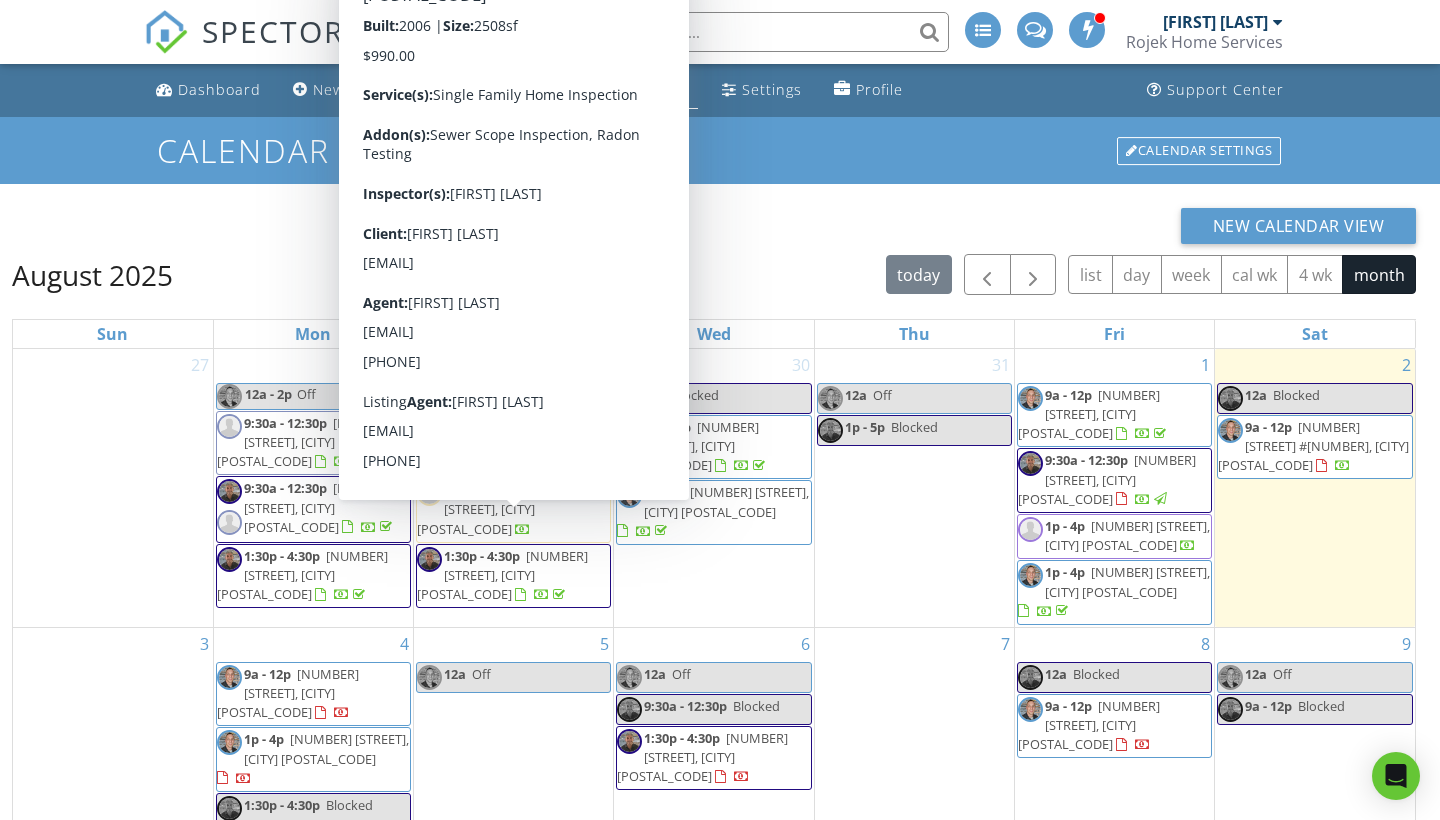 scroll, scrollTop: 0, scrollLeft: 0, axis: both 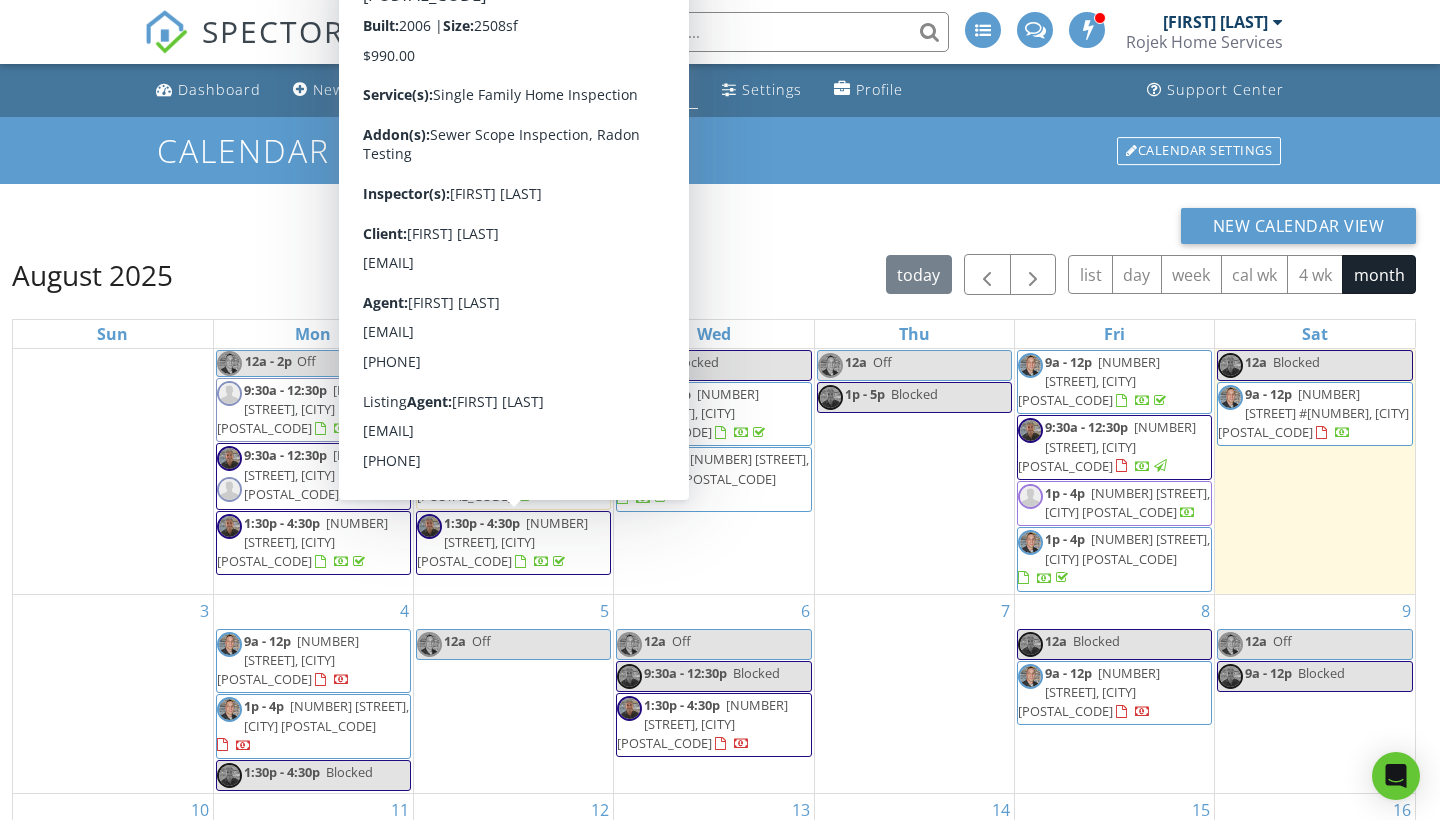 click on "August 2025 today list day week cal wk 4 wk month" at bounding box center [714, 274] 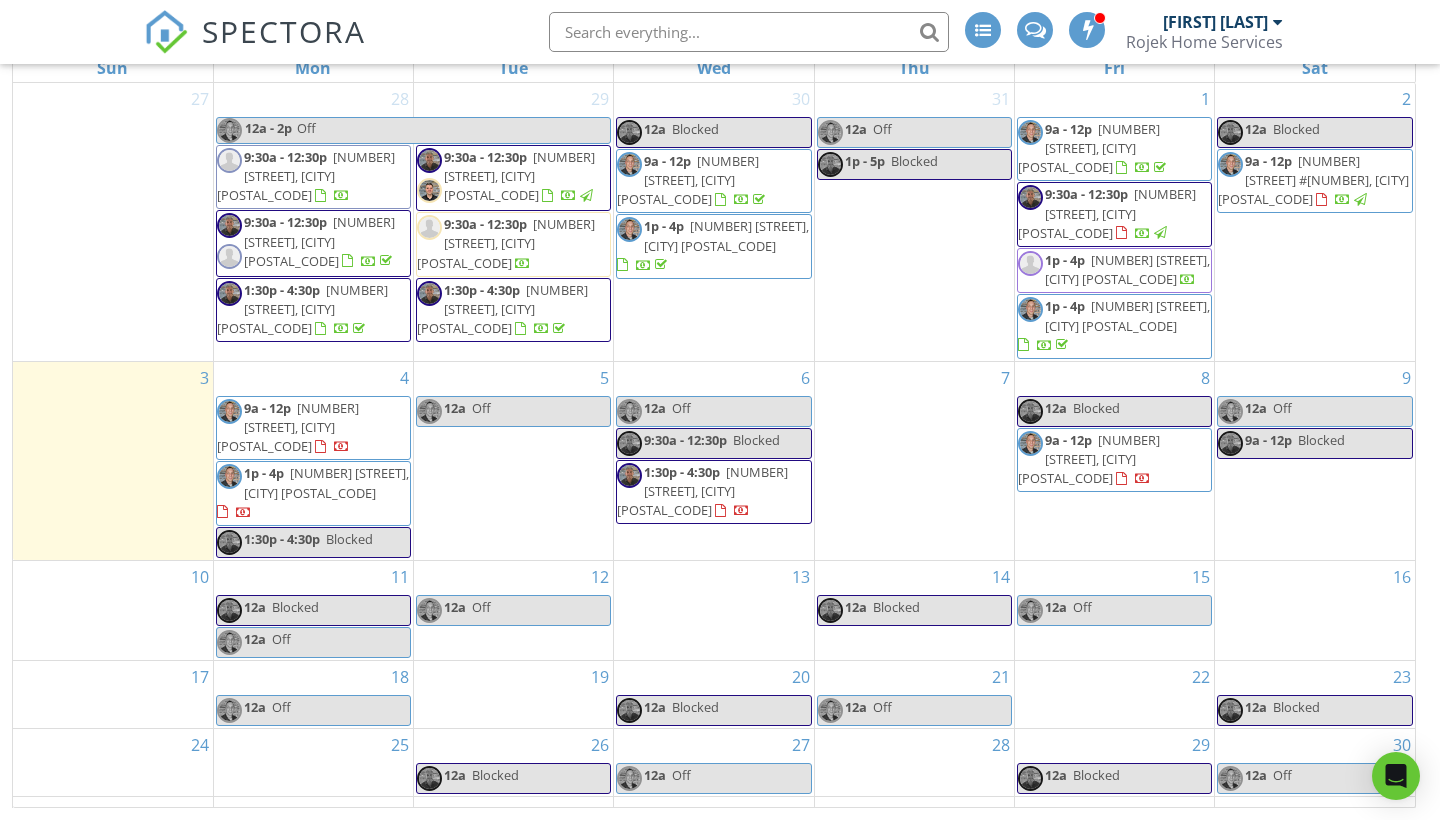 scroll, scrollTop: 0, scrollLeft: 0, axis: both 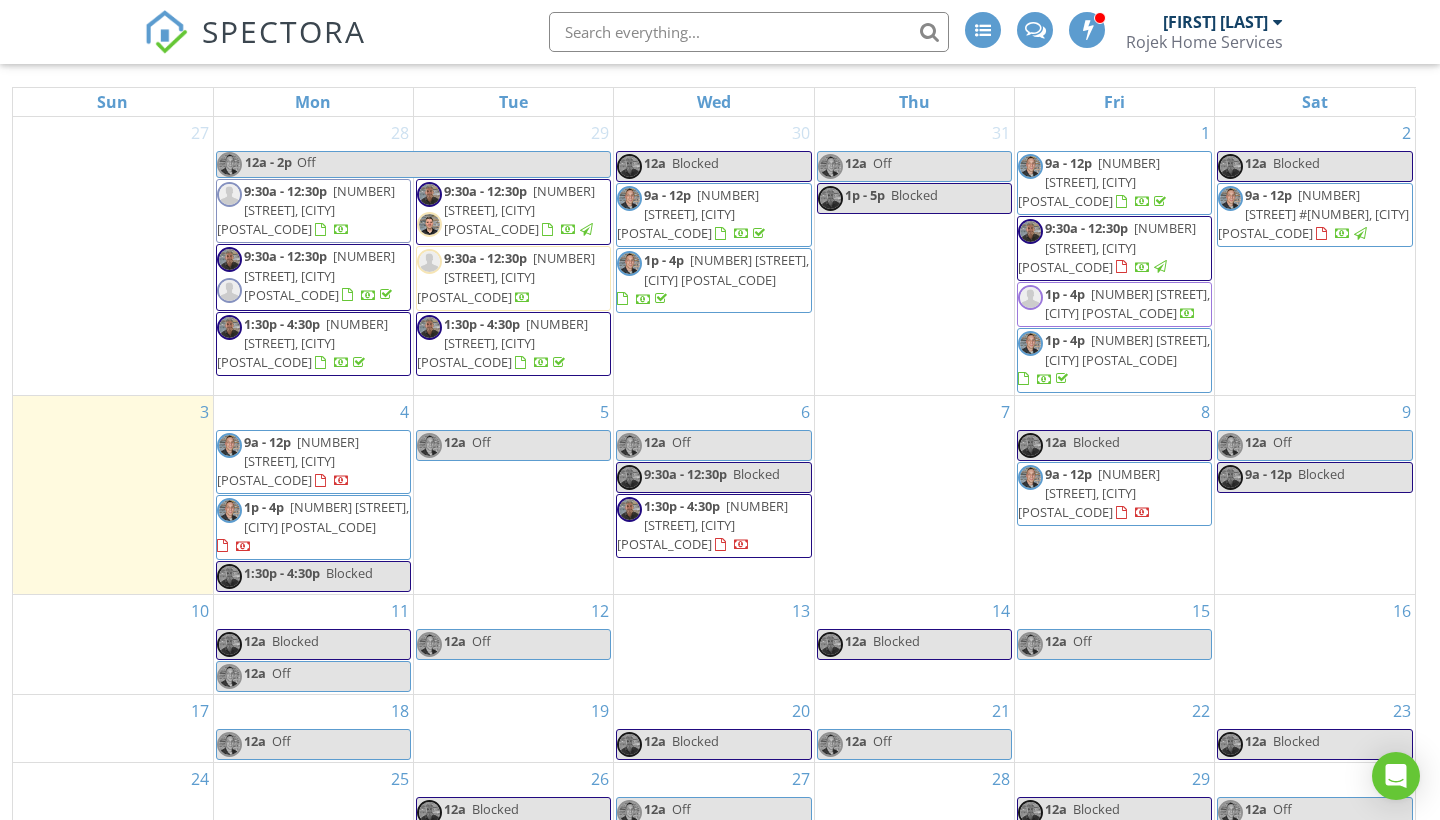 click on "629 Argyle Ave, Flossmoor 60422" at bounding box center (1127, 303) 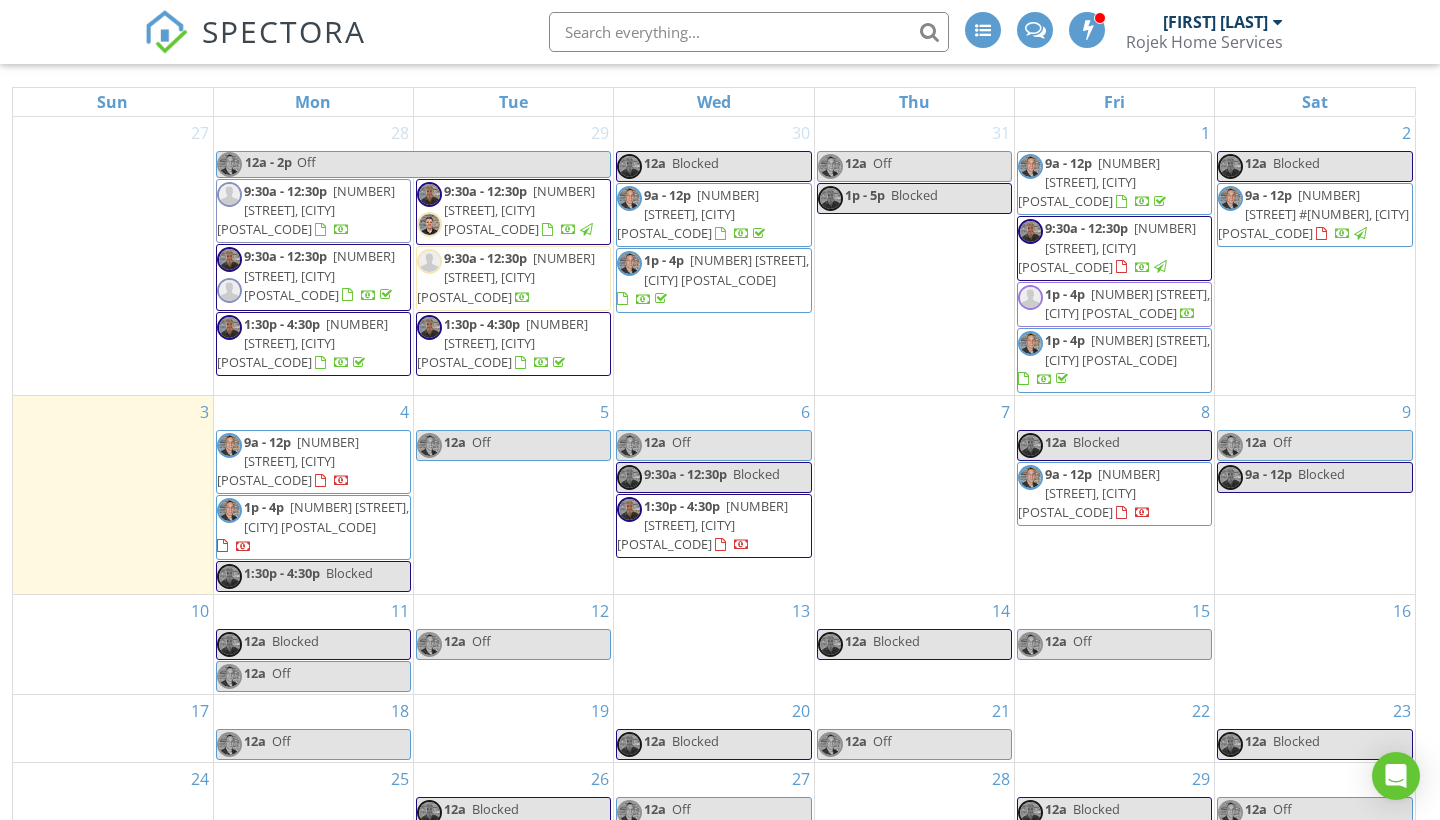 click on "1633 N 17th Ave, Melrose Park 60160" at bounding box center [306, 210] 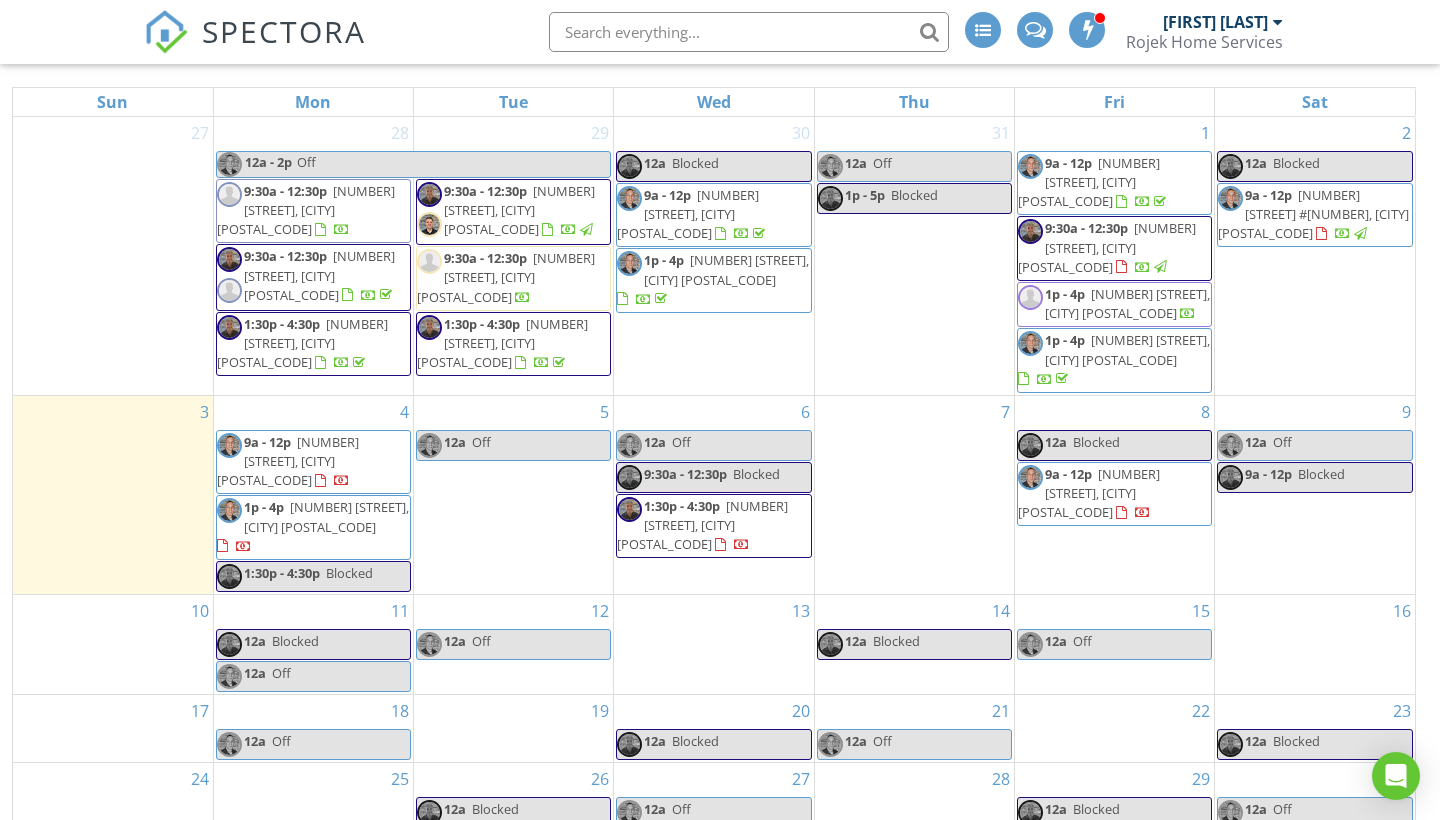 click on "9:30a - 12:30p" at bounding box center (485, 258) 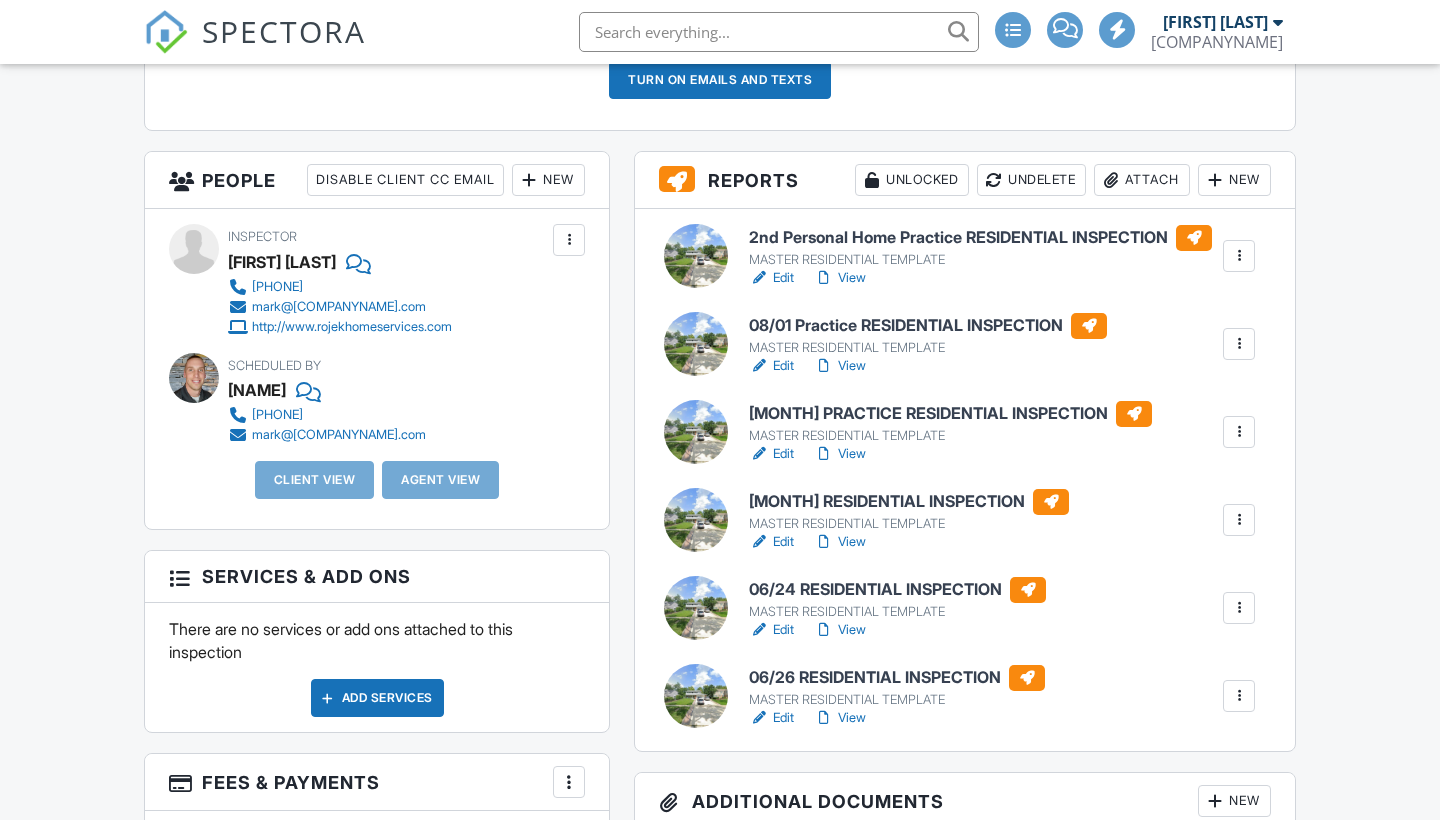 scroll, scrollTop: 0, scrollLeft: 0, axis: both 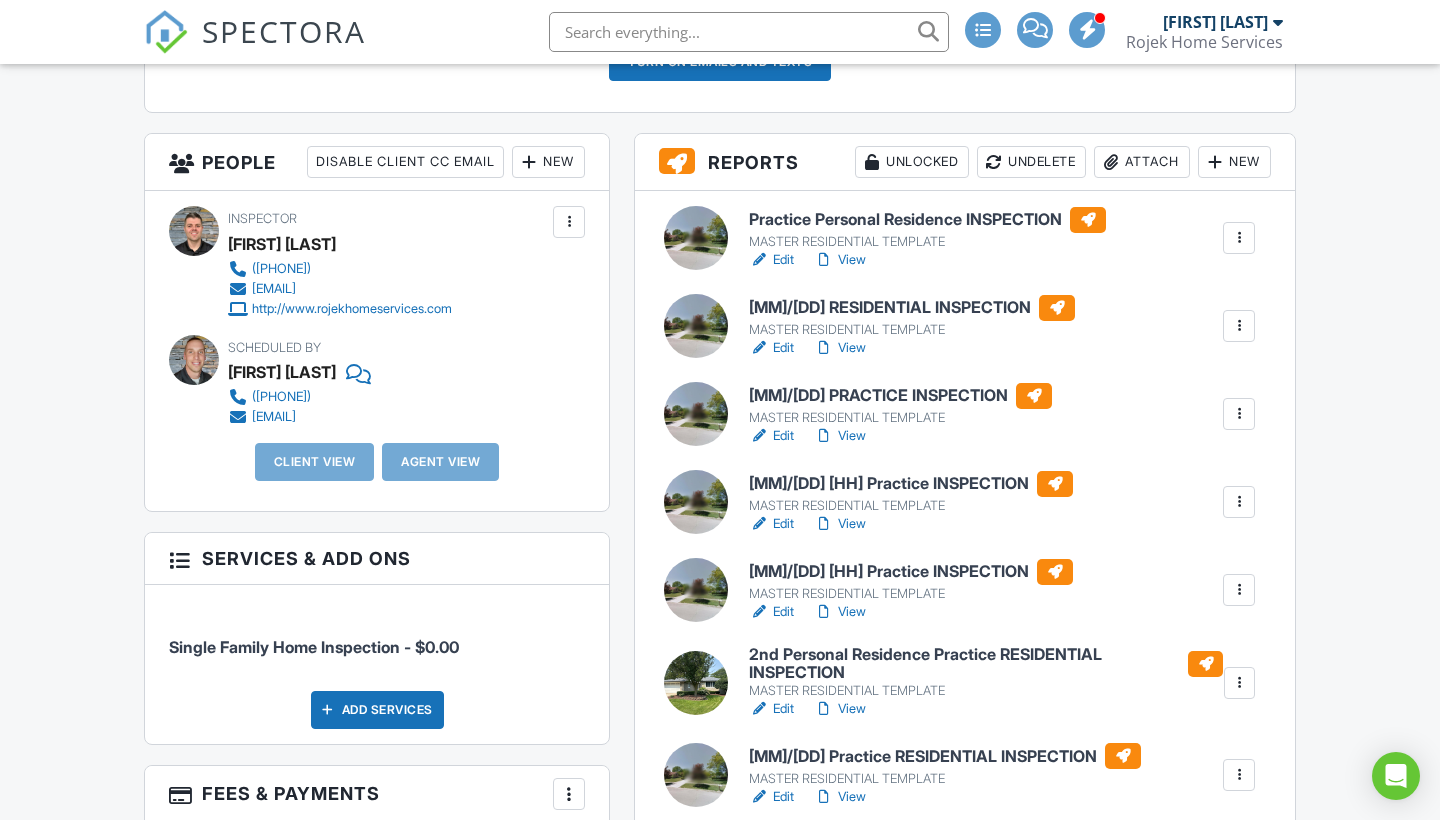 click at bounding box center [194, 231] 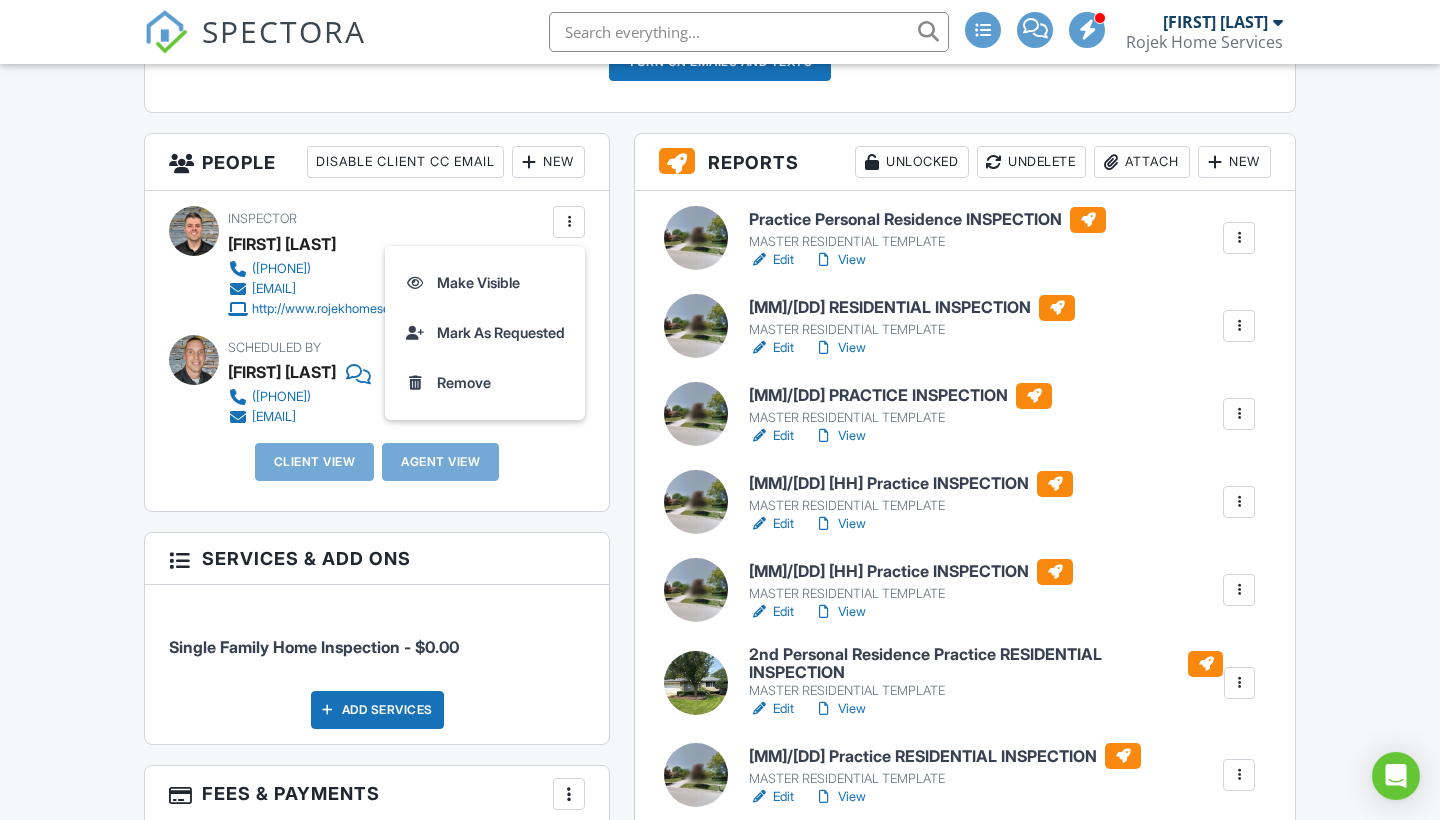 click on "Inspector" at bounding box center [262, 218] 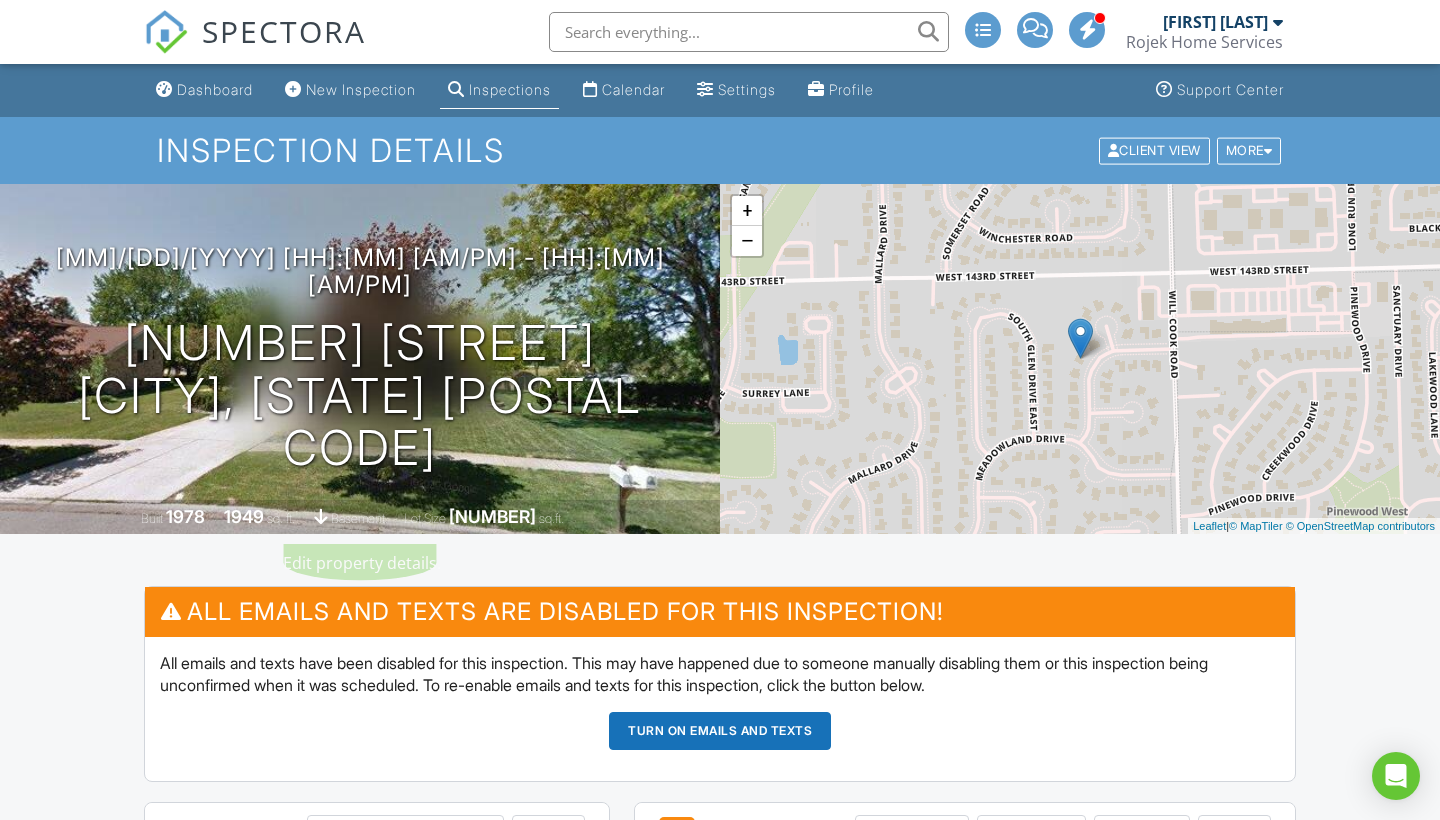 scroll, scrollTop: 0, scrollLeft: 0, axis: both 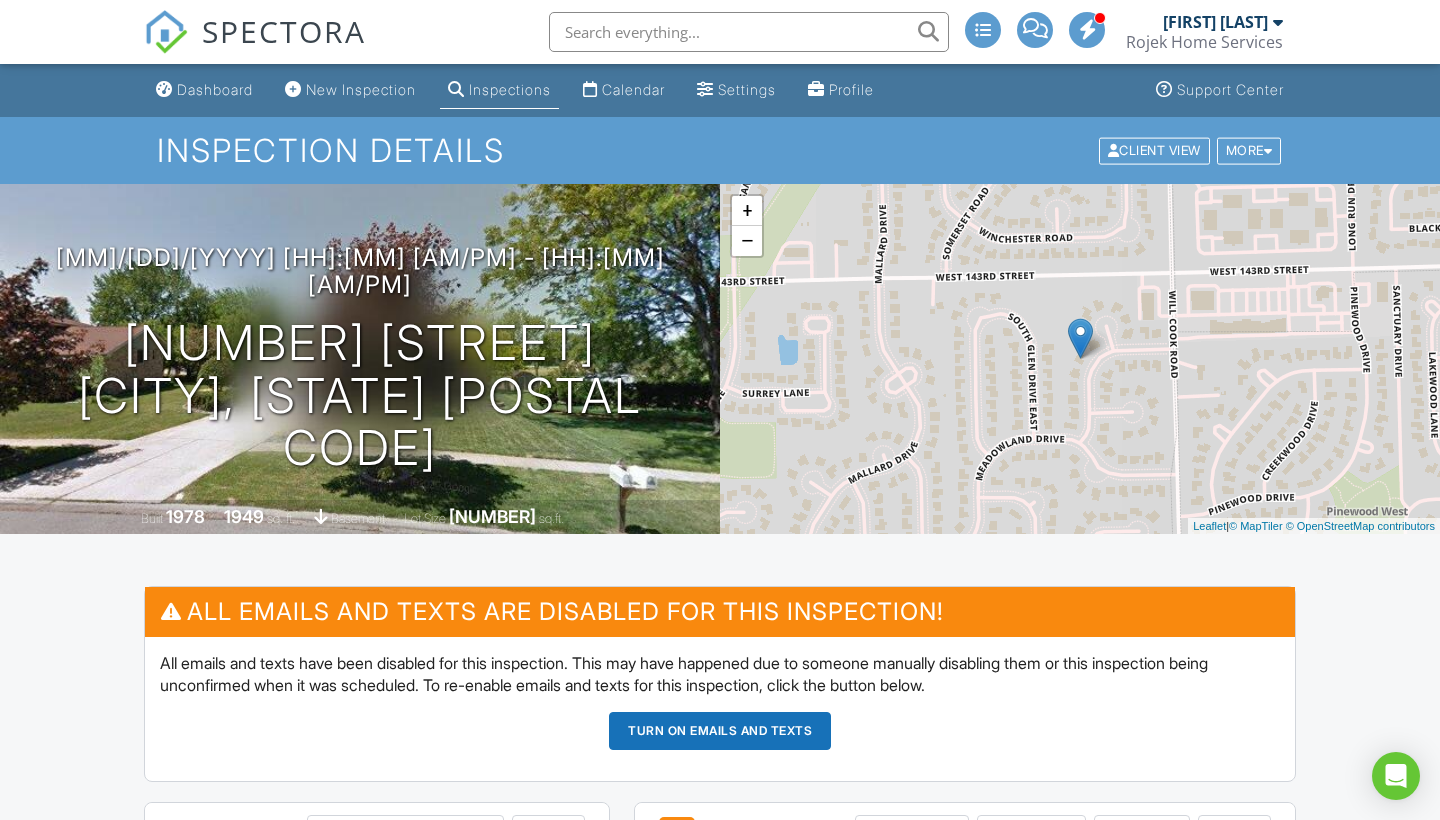 click at bounding box center [983, 30] 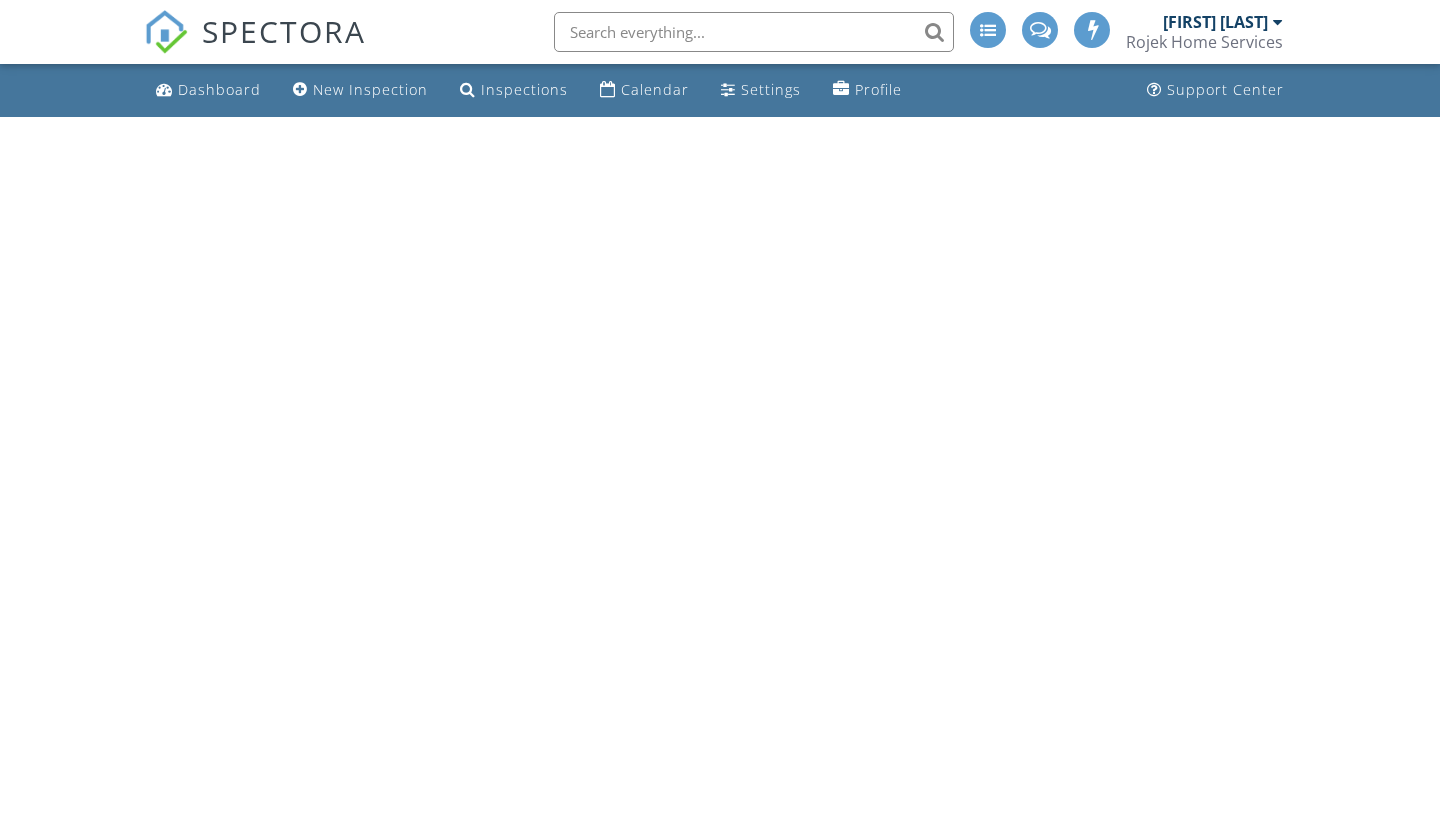 scroll, scrollTop: 0, scrollLeft: 0, axis: both 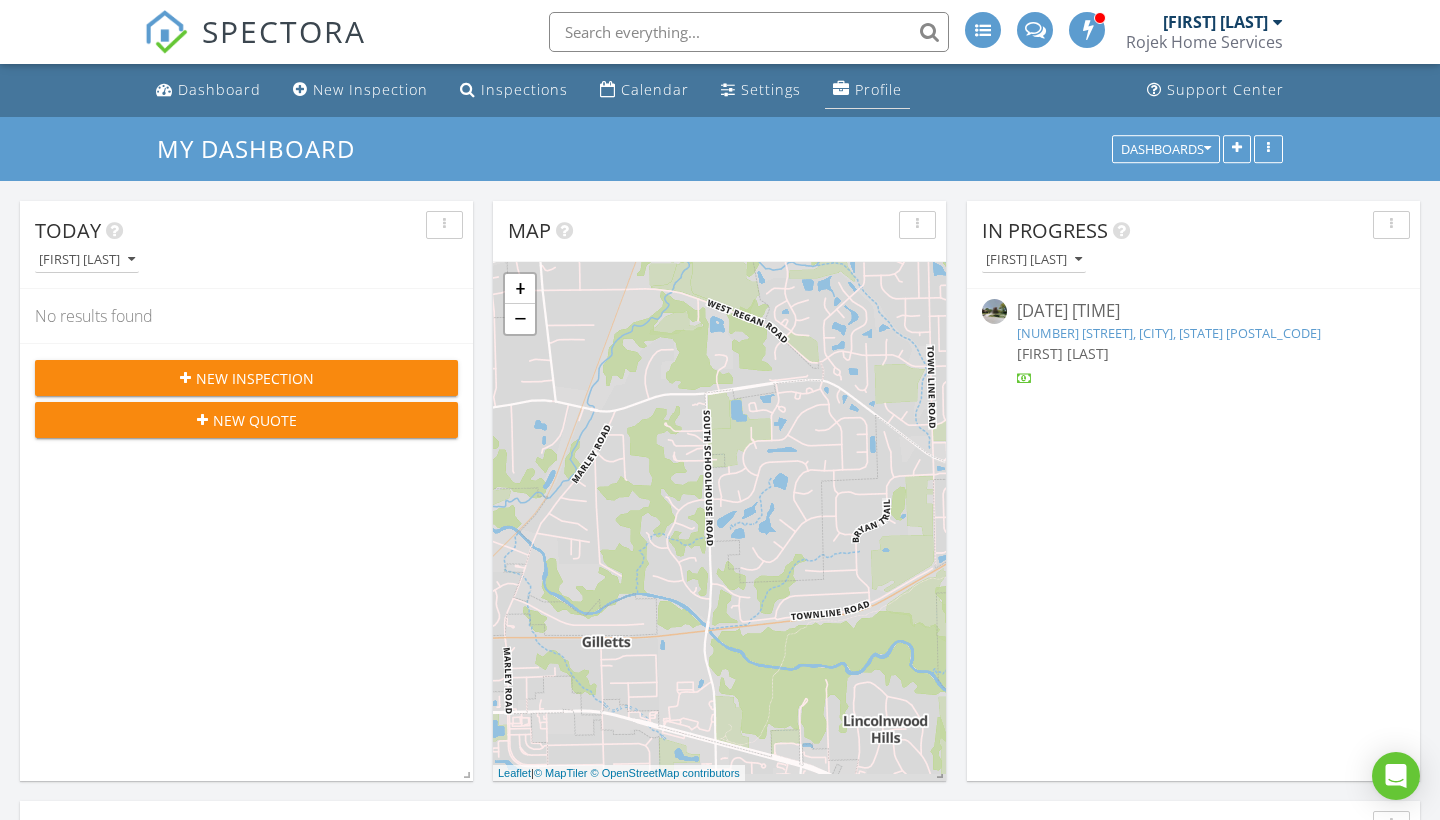 click on "Profile" at bounding box center [878, 89] 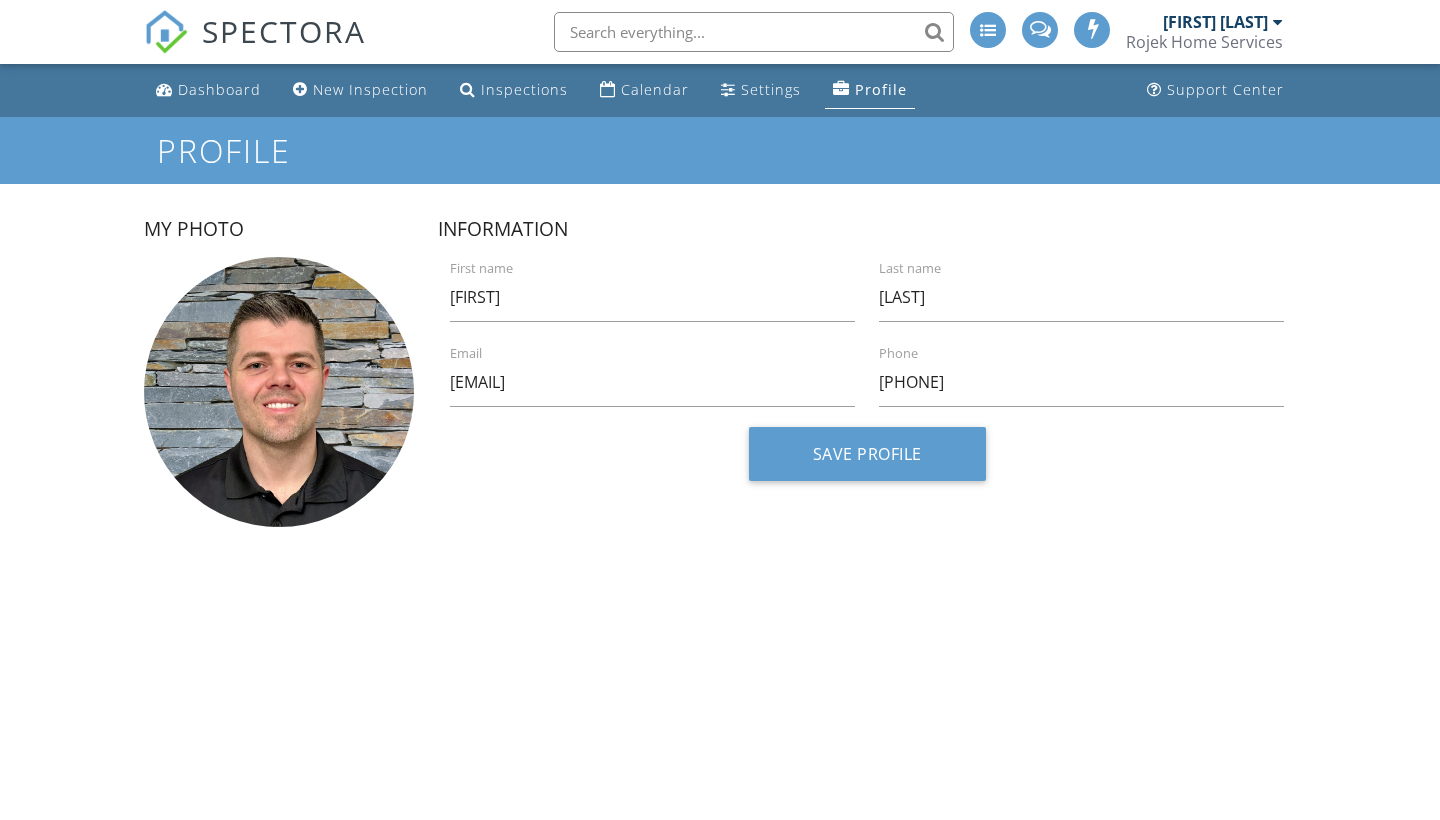 scroll, scrollTop: 0, scrollLeft: 0, axis: both 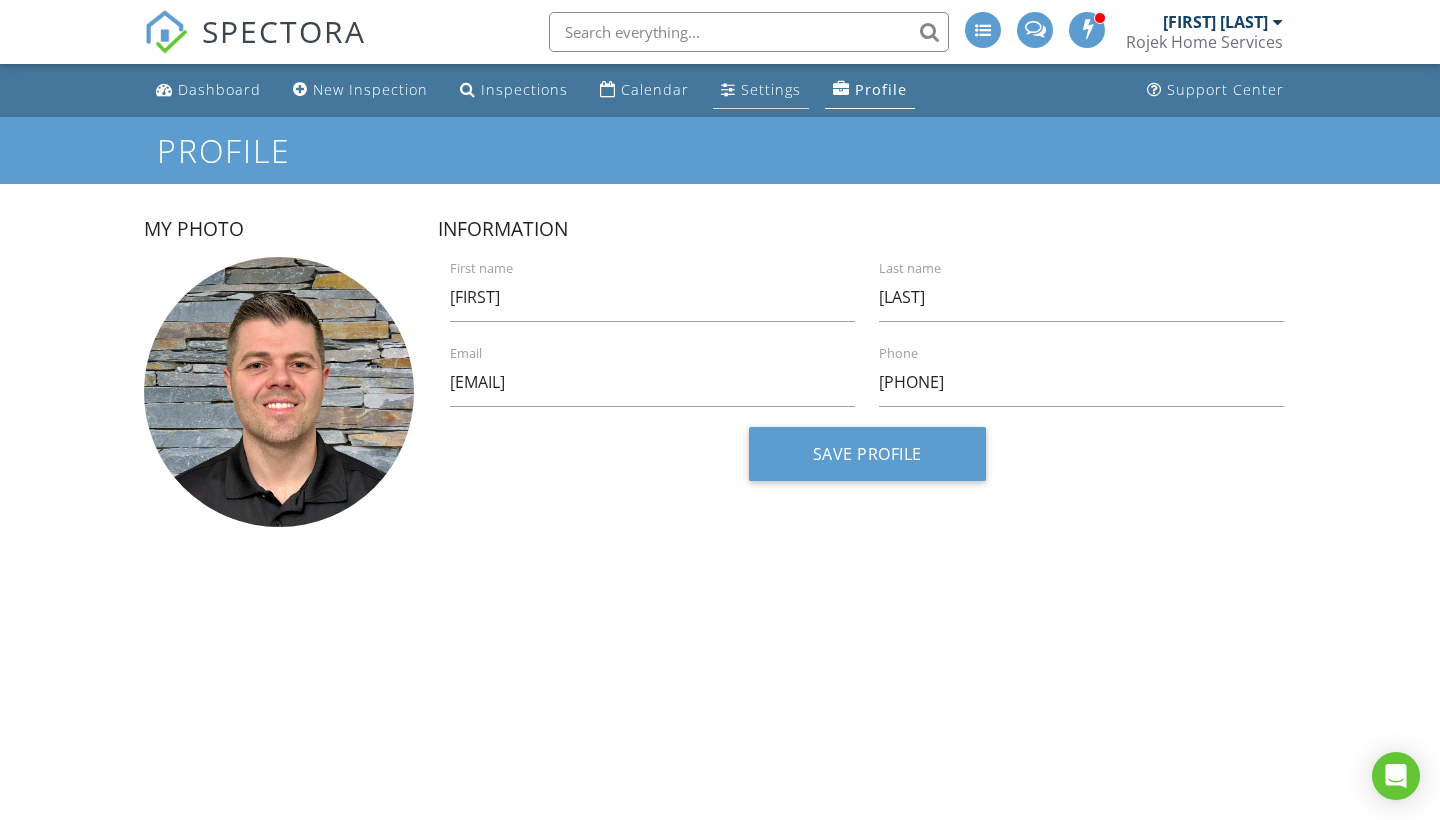 click on "Settings" at bounding box center [771, 89] 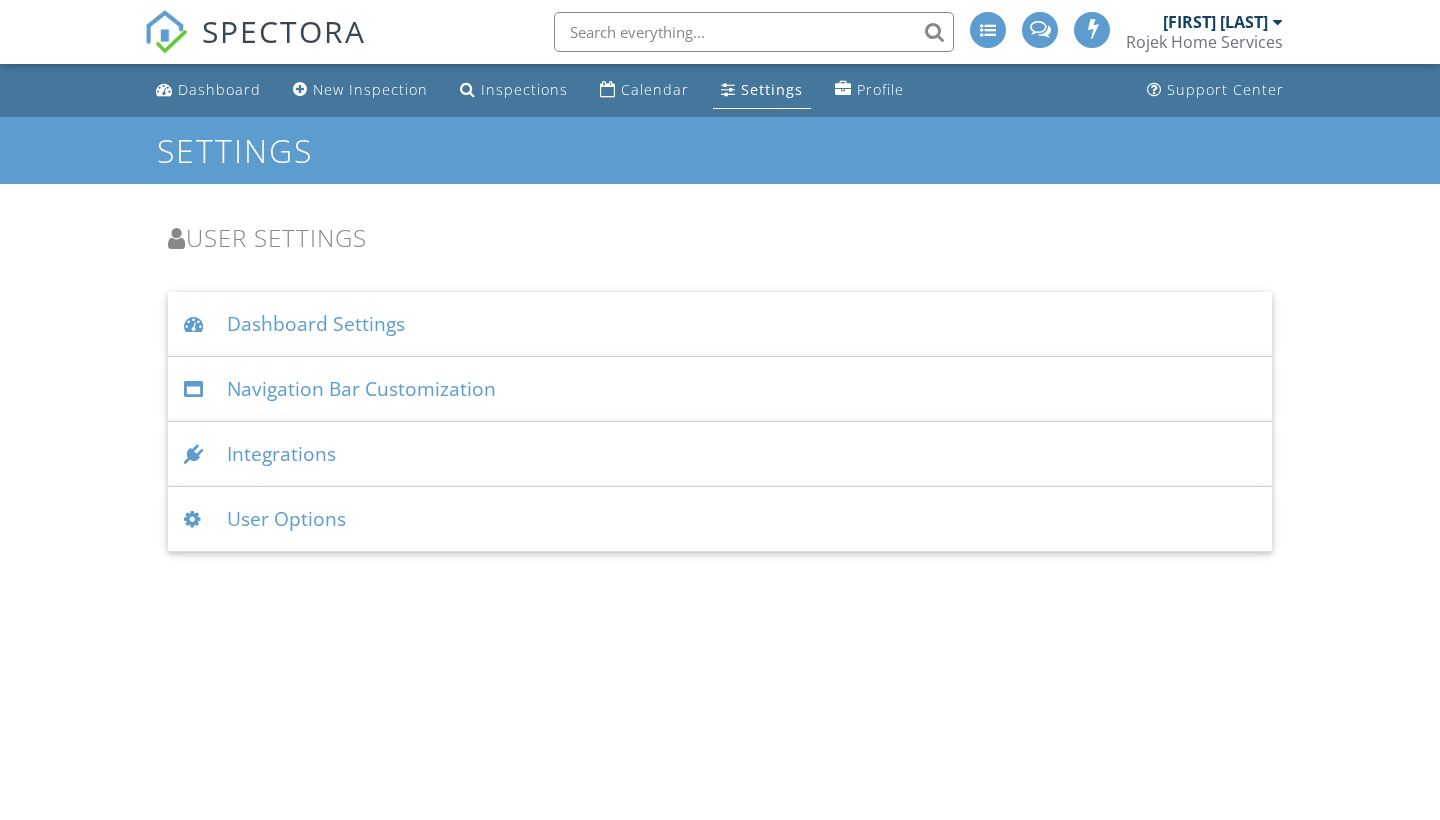 scroll, scrollTop: 0, scrollLeft: 0, axis: both 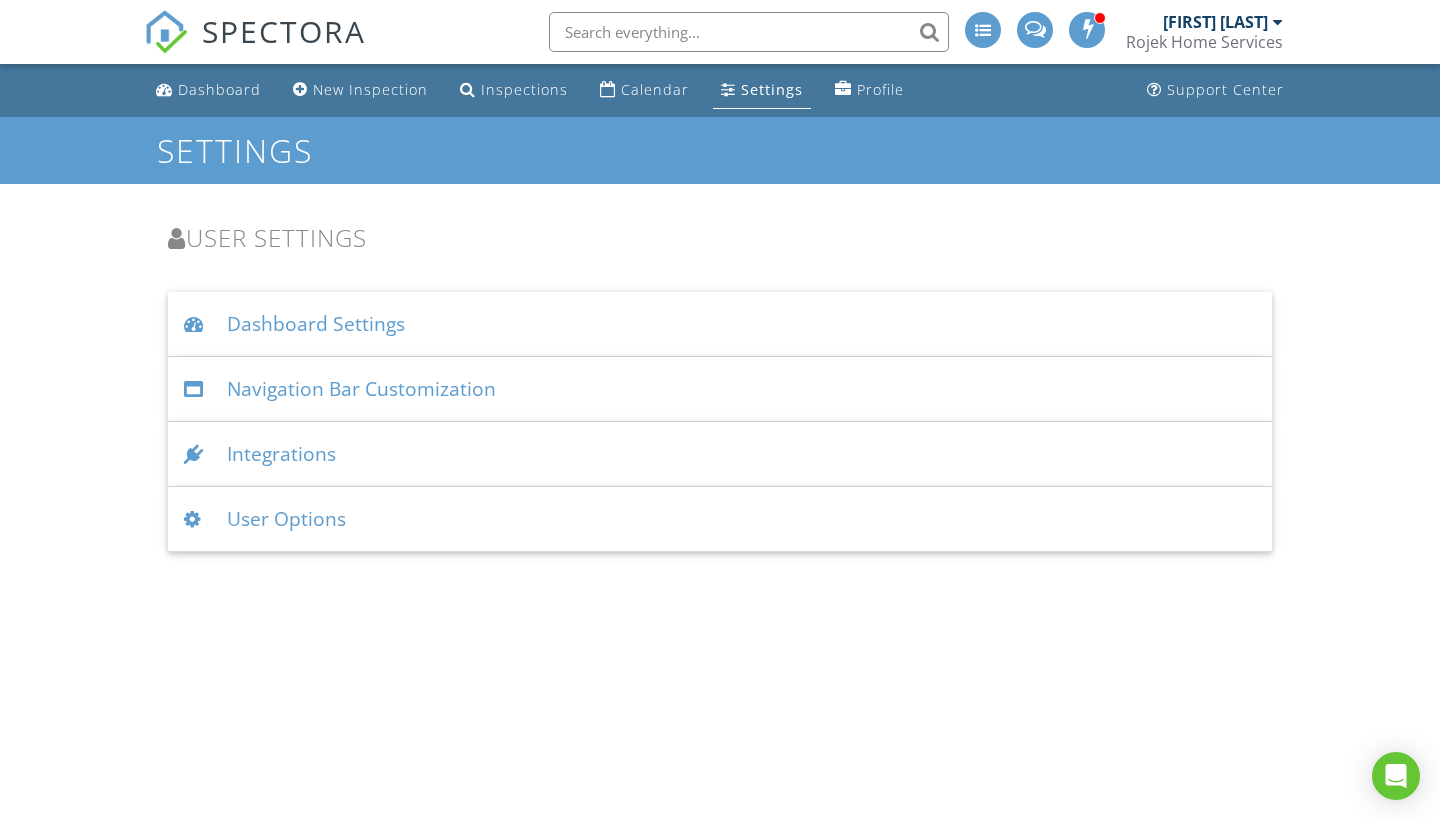 click on "Integrations" at bounding box center (720, 454) 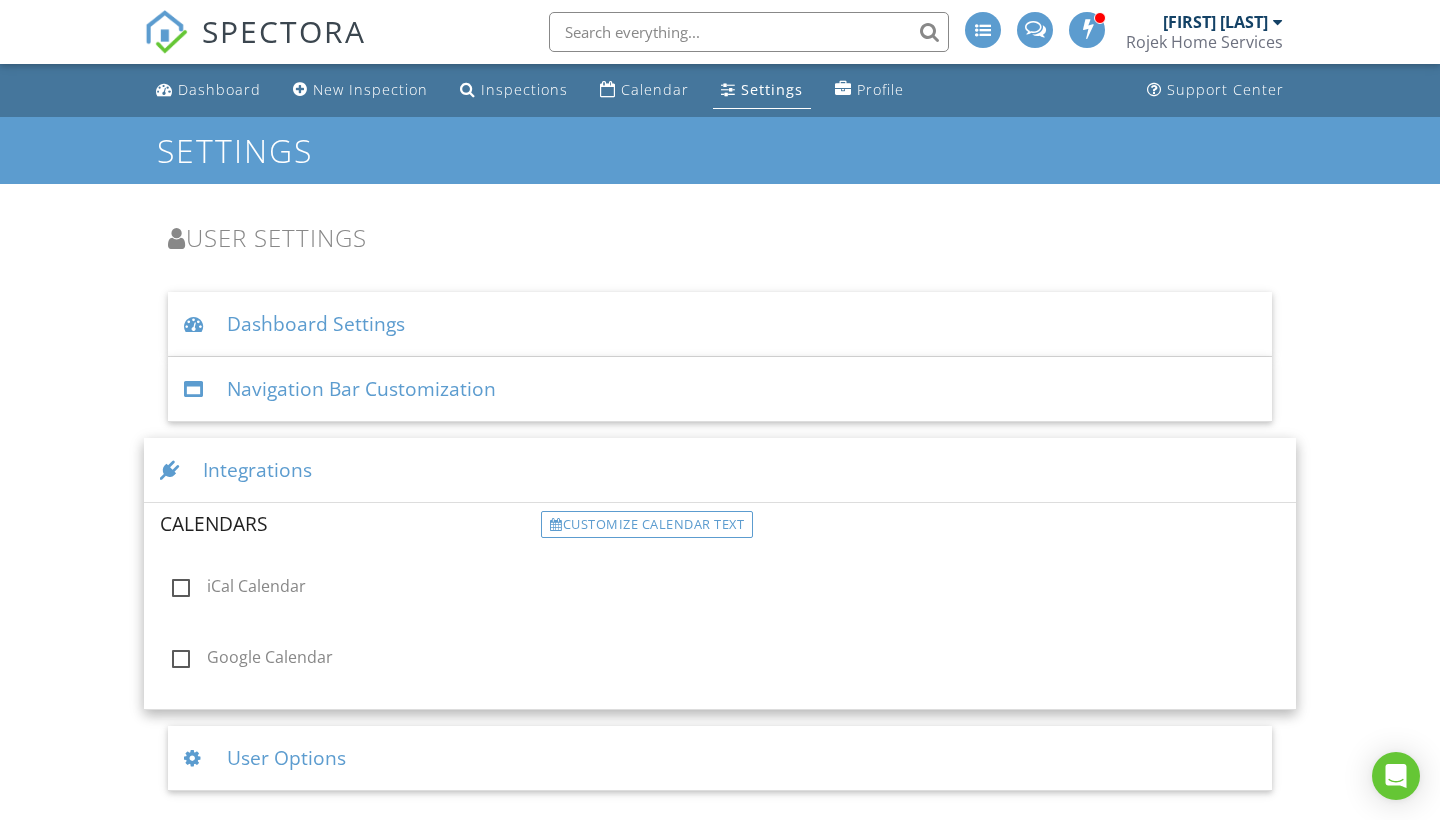 scroll, scrollTop: 0, scrollLeft: 0, axis: both 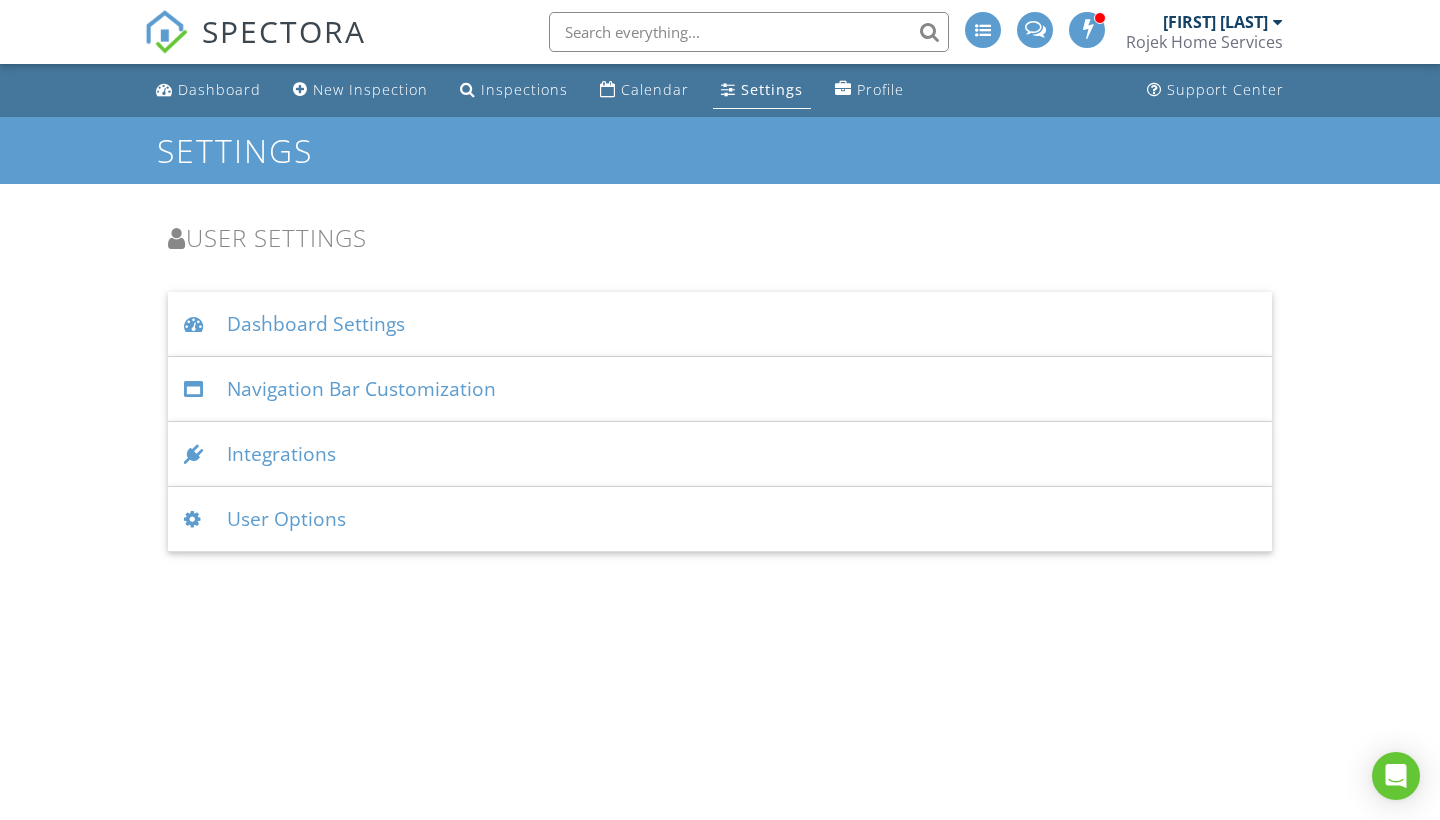 click on "Navigation Bar Customization" at bounding box center [720, 389] 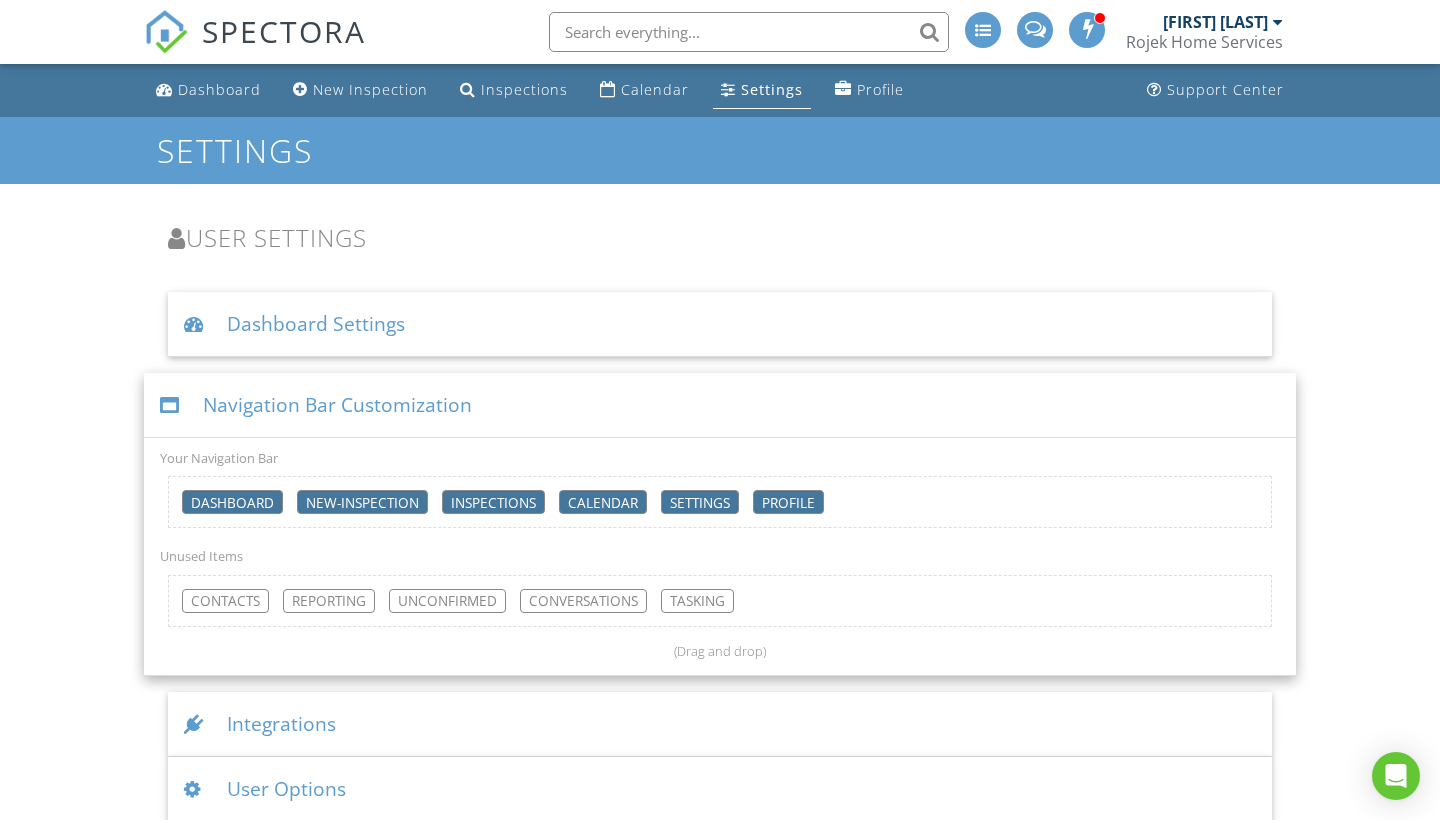 click on "Navigation Bar Customization" at bounding box center (720, 405) 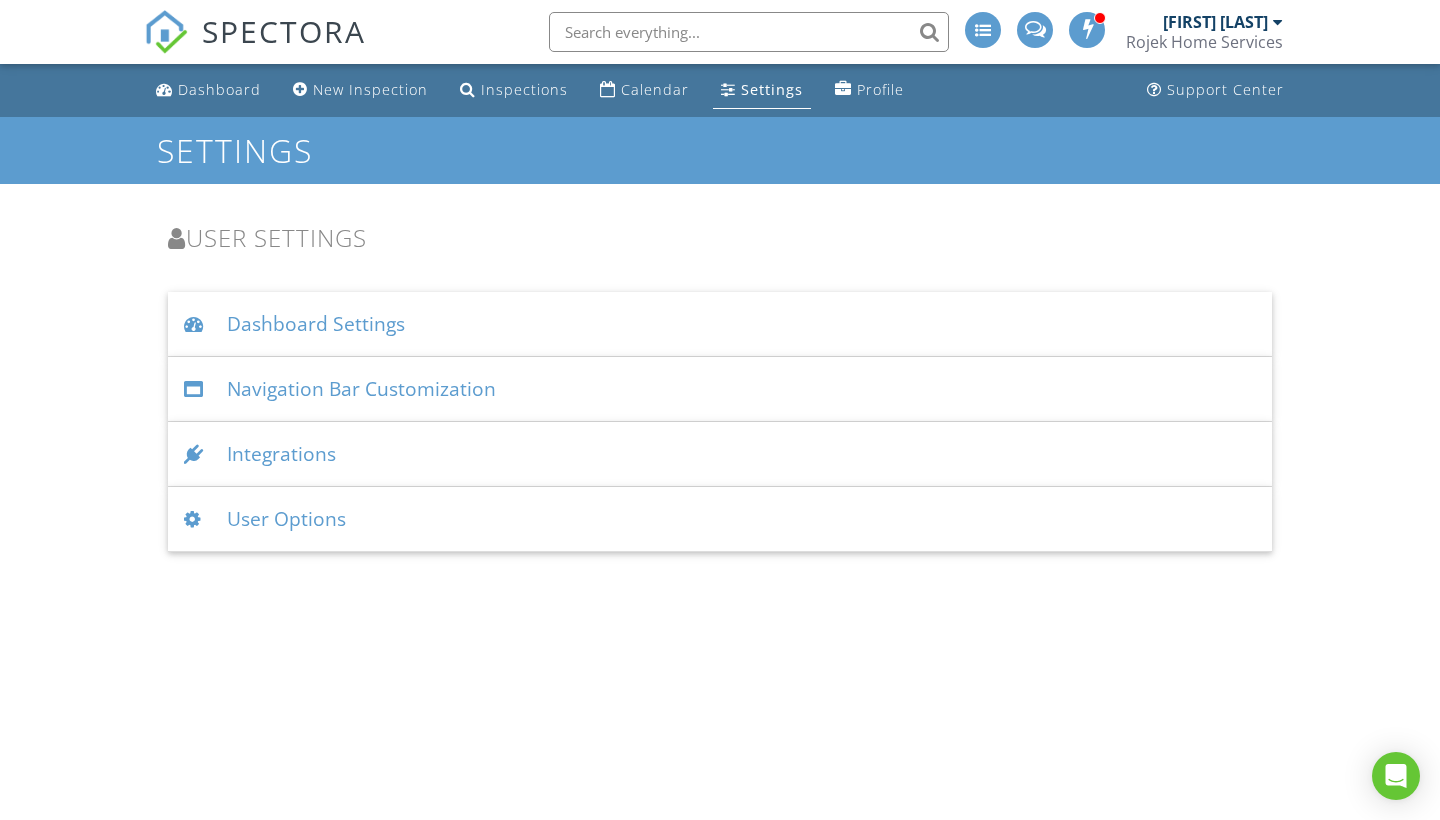 click on "Dashboard Settings" at bounding box center [720, 324] 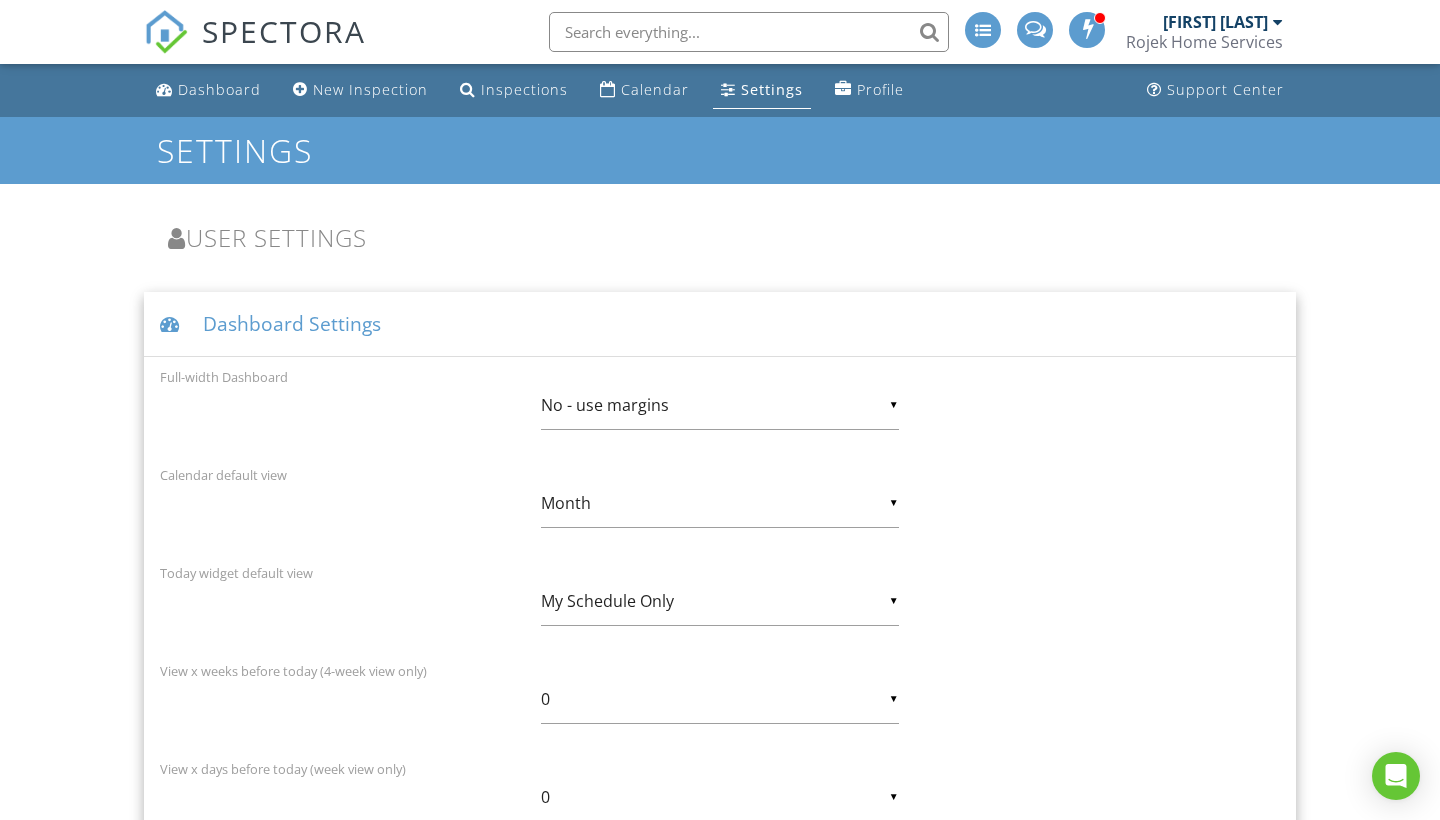 click on "Dashboard Settings" at bounding box center [720, 324] 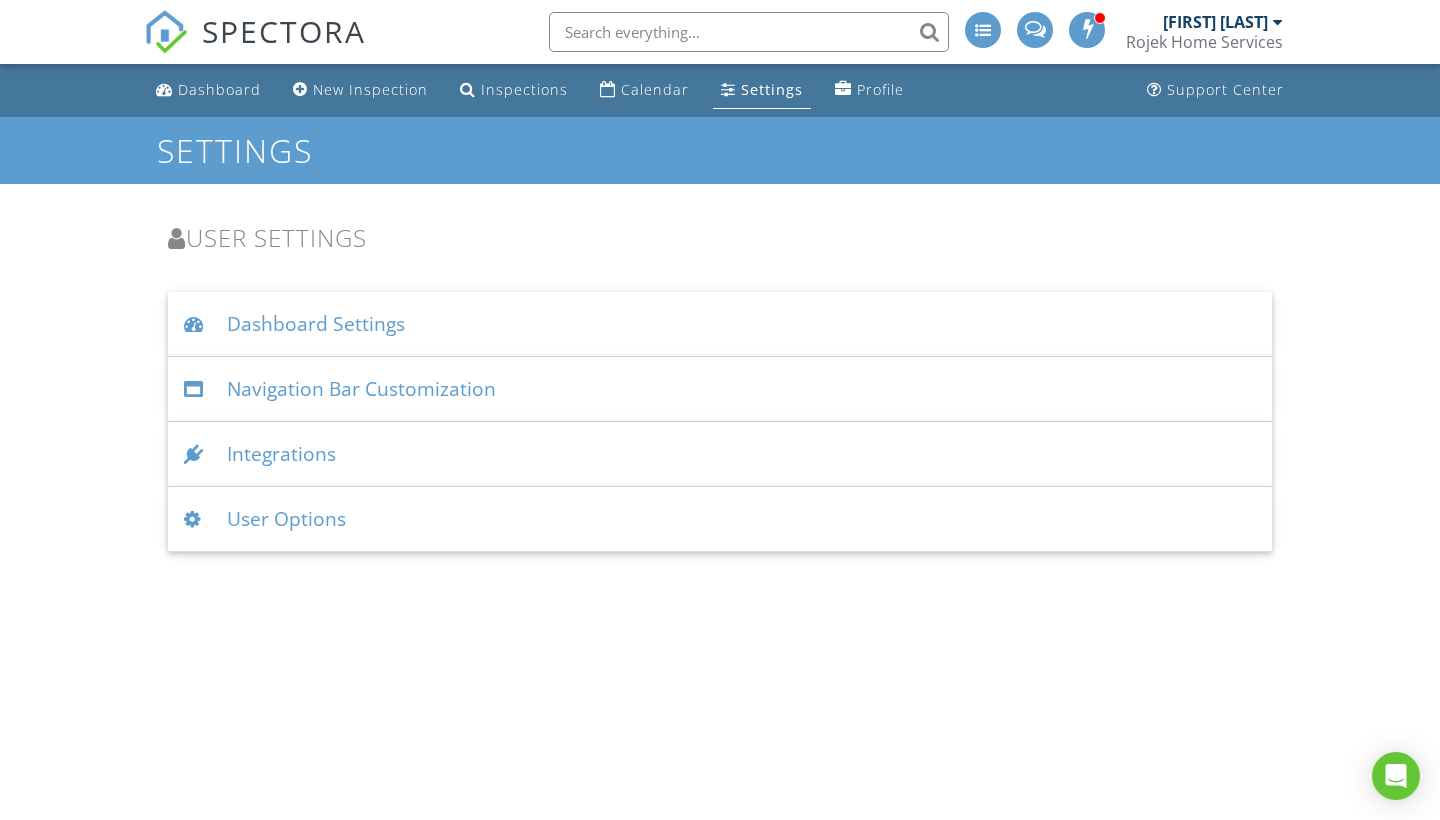 click on "Navigation Bar Customization" at bounding box center [720, 389] 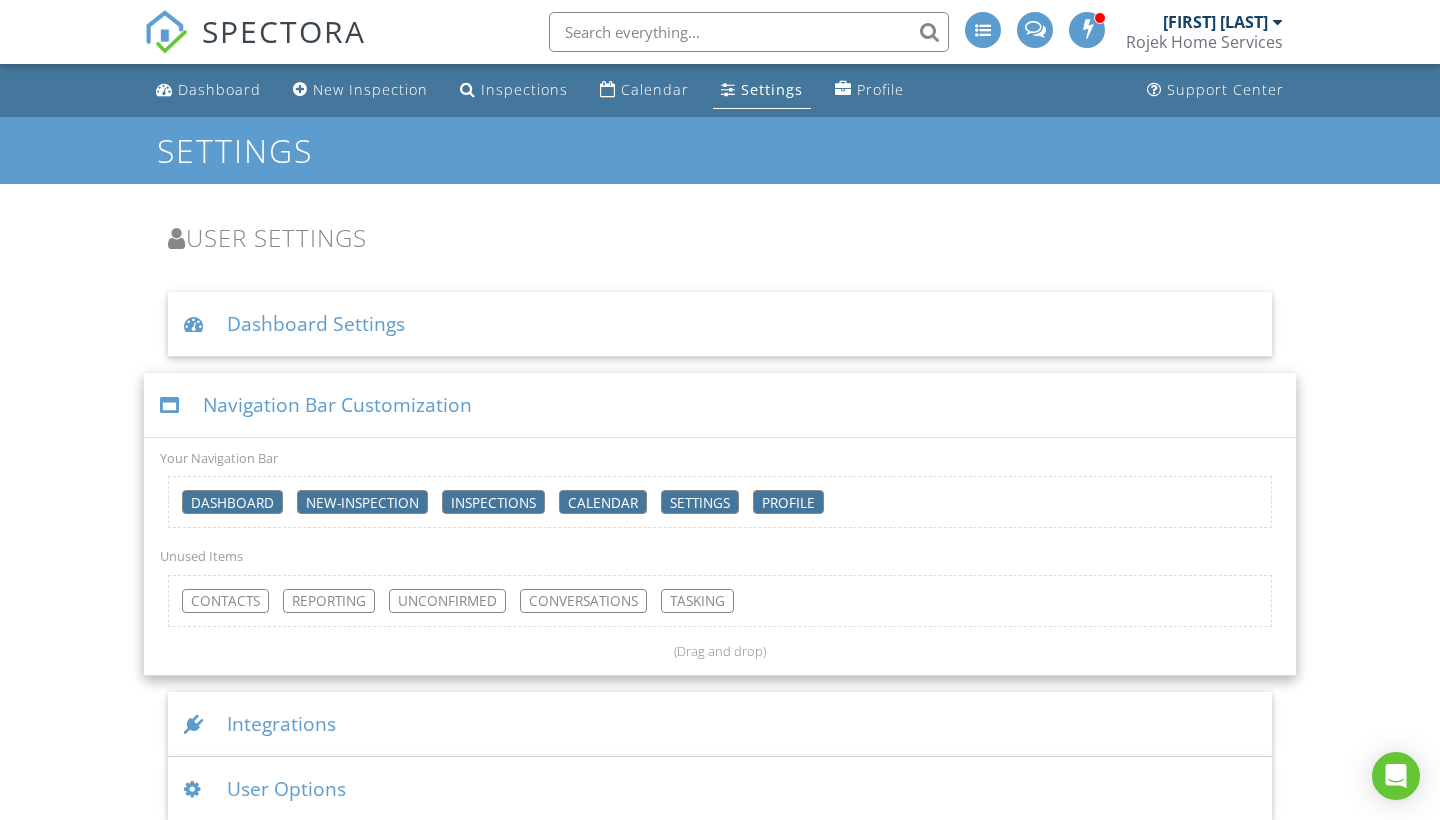 click on "Dashboard Settings
Full-width Dashboard
▼ No - use margins No - use margins Yes - full-width No - use margins
Yes - full-width
Calendar default view
▼ Month Day Week 4 Week Month Day
Week
4 Week
Month
Today widget default view
▼ My Schedule Only My Schedule Only All Inspectors' Schedules My Schedule Only
All Inspectors' Schedules
View x weeks before today (4-week view only)
▼ 0 0 1 2 0
1
2
View x days before today (week view only)
▼ 0 0 1 2 3 4 5 6 7 0
1
2
3
4
5
6
7
Beginning of work day (calendar display)
▼ 7AM 5AM 6AM 7AM 8AM 9AM 5AM
6AM
7AM
8AM
9AM
End of work day (calendar display)
▼ 8PM 12PM 1PM 2PM 3PM 4PM 5PM 6PM 7PM 8PM 9PM 12PM
1PM
2PM
3PM
4PM
5PM
6PM
7PM
8PM
9PM
Starting address for driving directions
14358 S. Heather Lane
Homer Glen
IL
60491" at bounding box center (720, 557) 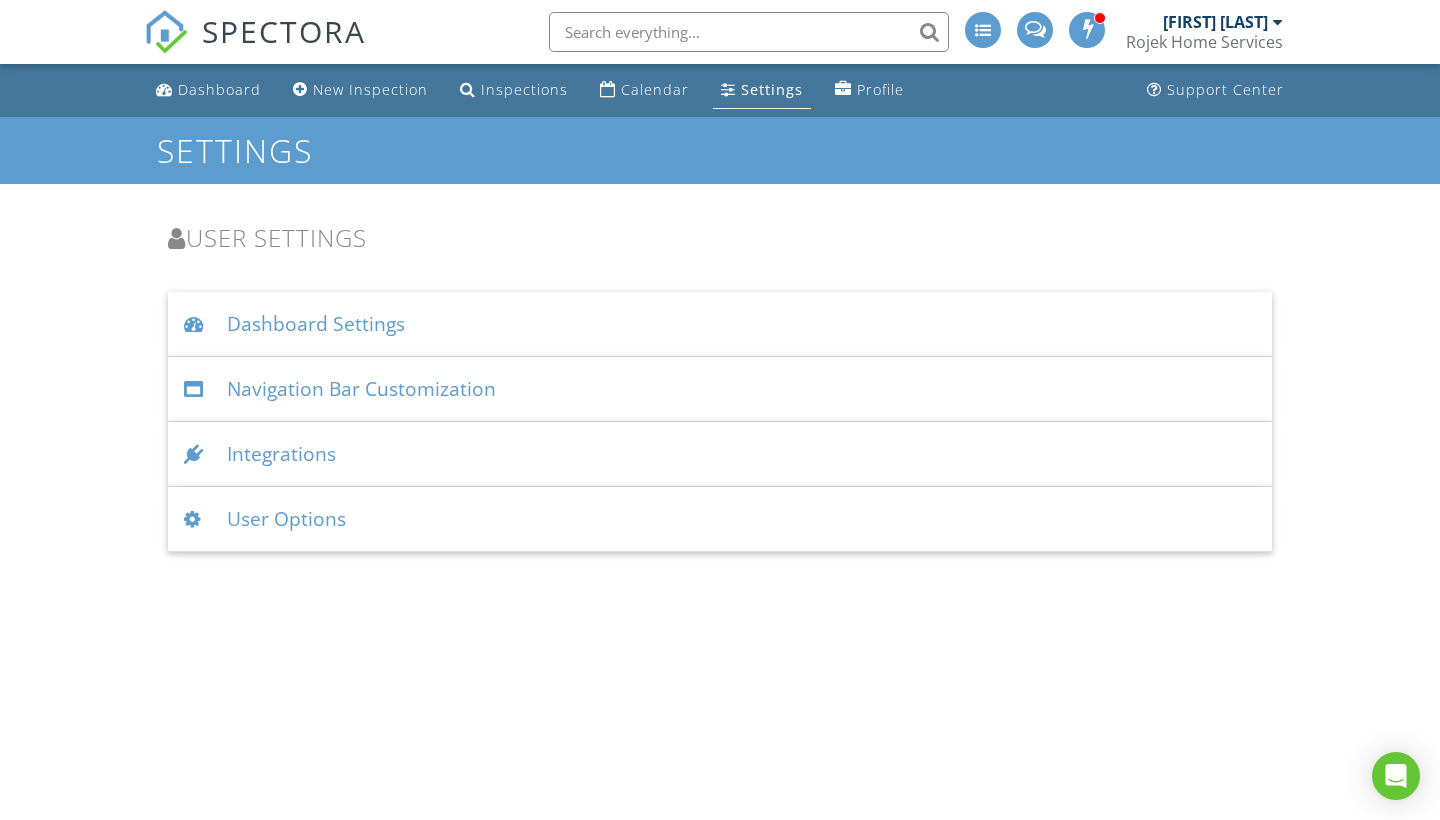 click on "User Options" at bounding box center [720, 519] 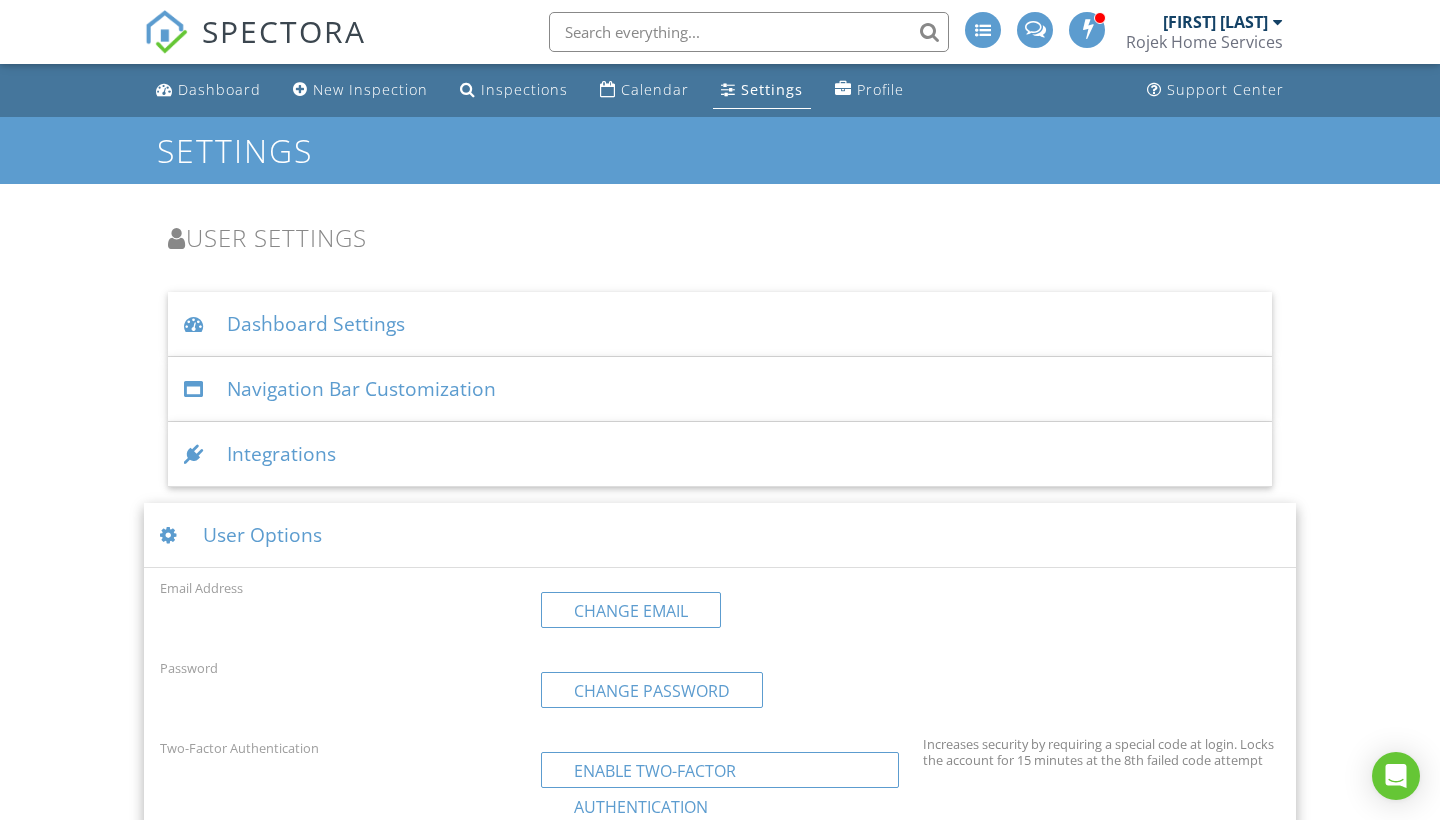 scroll, scrollTop: 0, scrollLeft: 0, axis: both 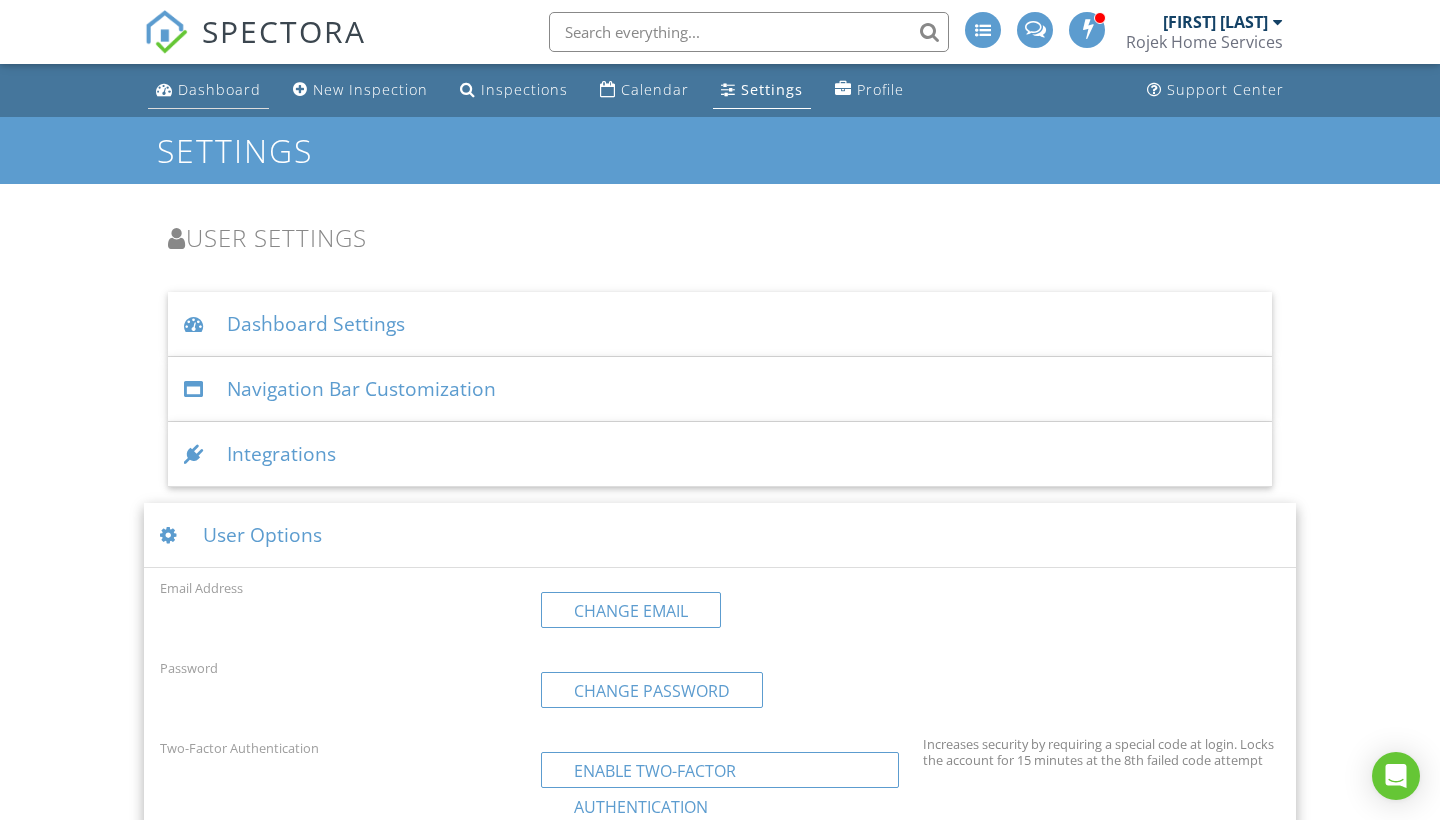 click on "Dashboard" at bounding box center [208, 90] 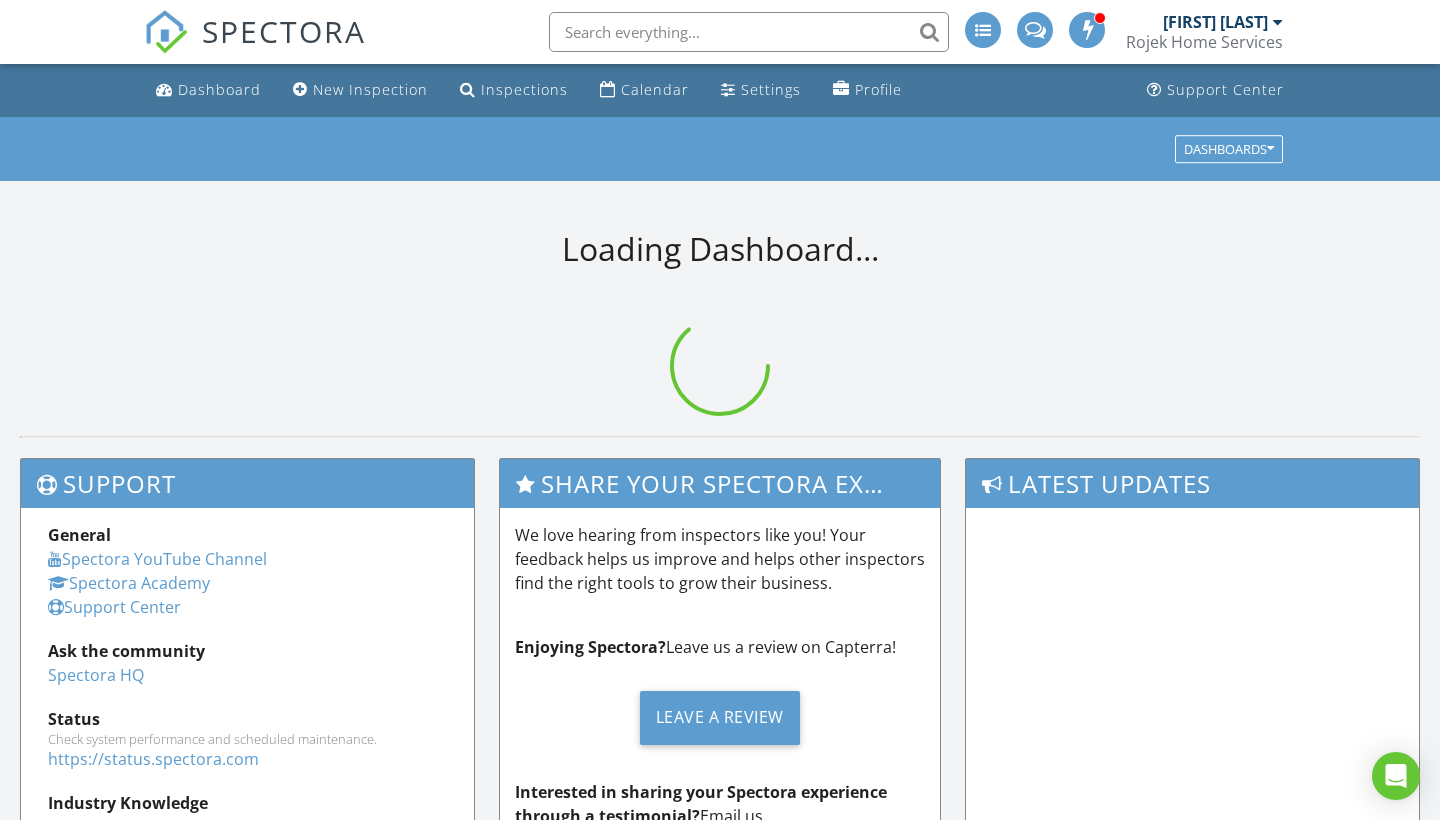 scroll, scrollTop: 0, scrollLeft: 0, axis: both 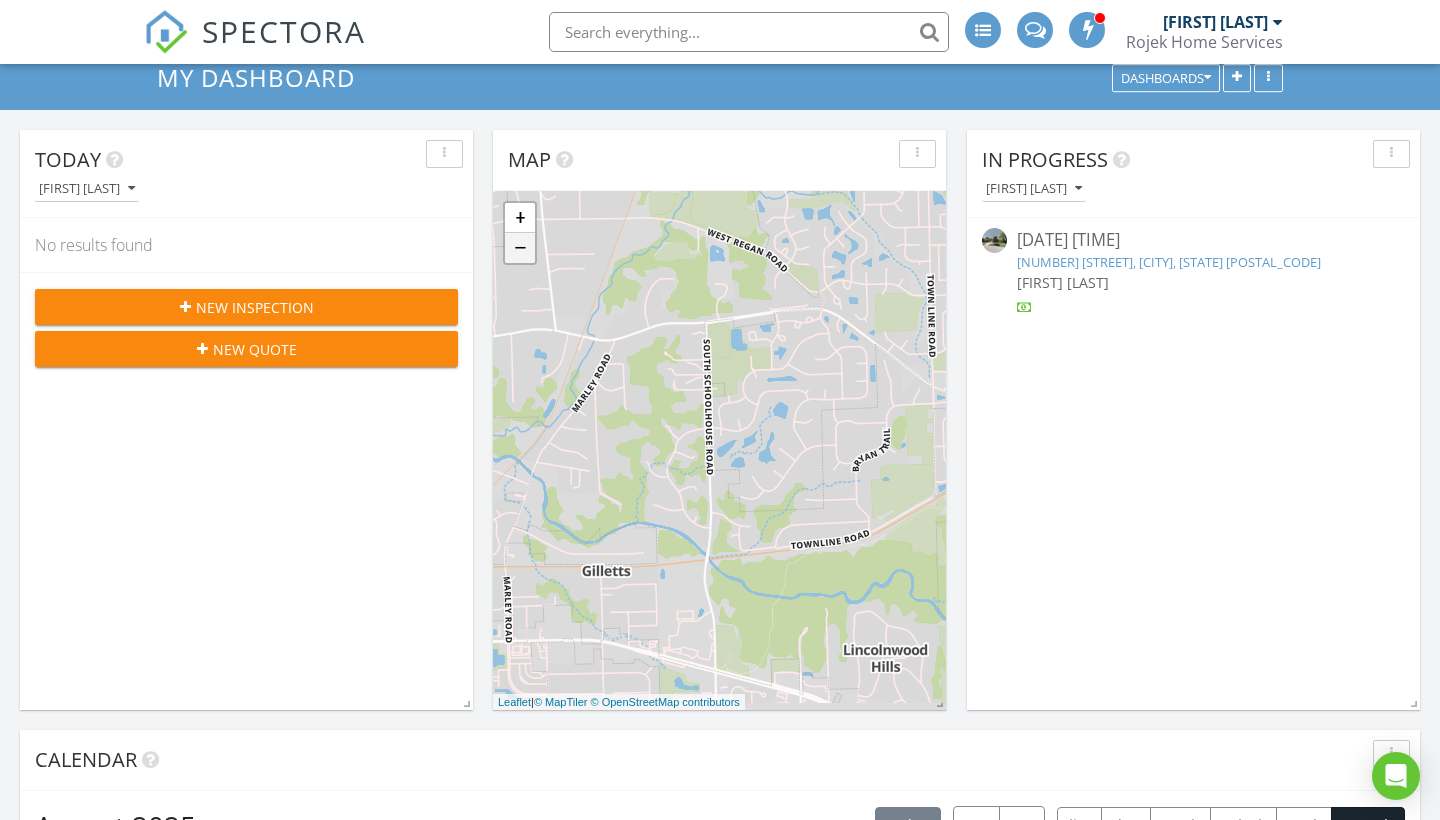 click on "−" at bounding box center [520, 248] 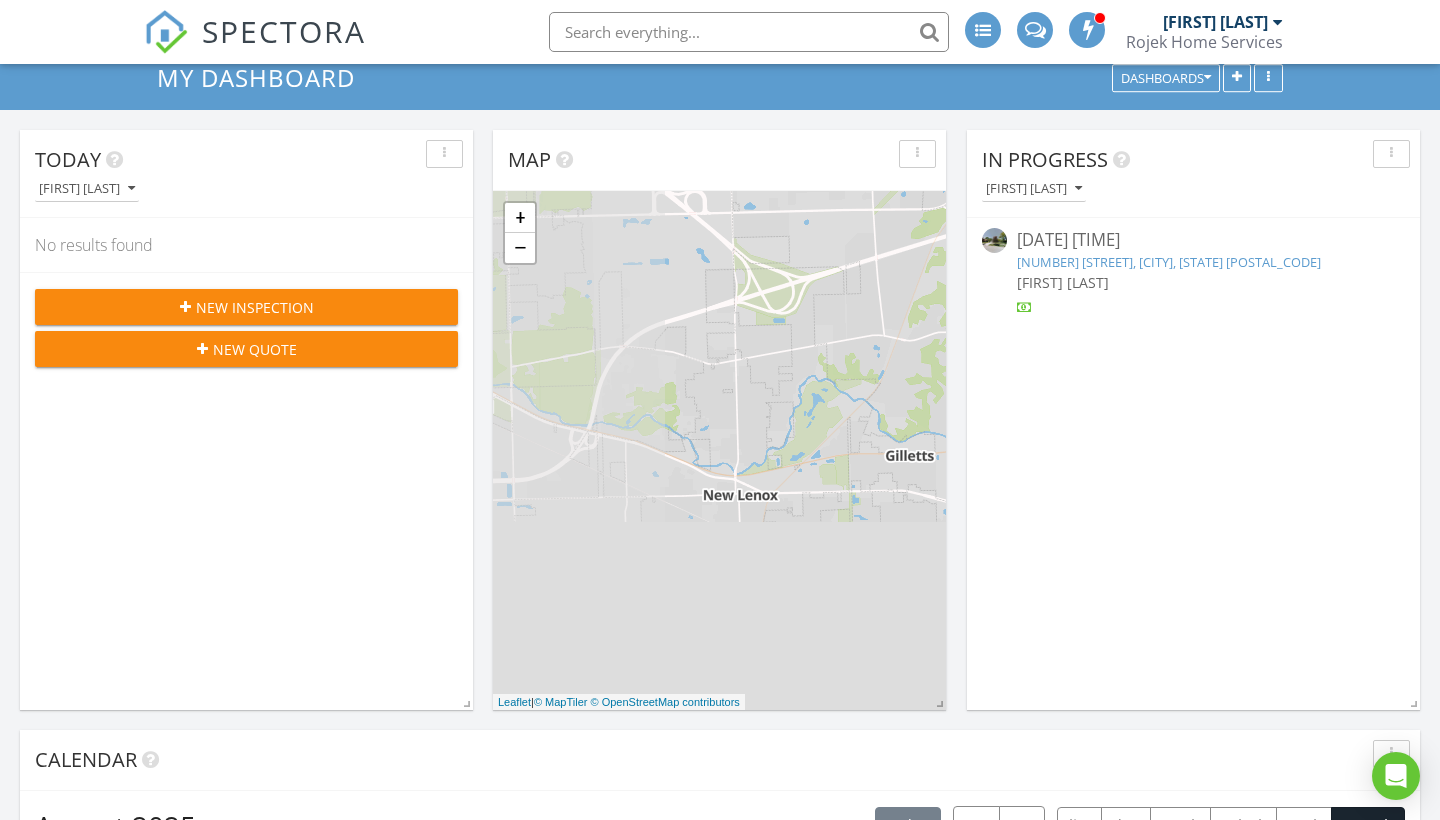 click on "+ − Leaflet  |  © MapTiler   © OpenStreetMap contributors" at bounding box center (719, 450) 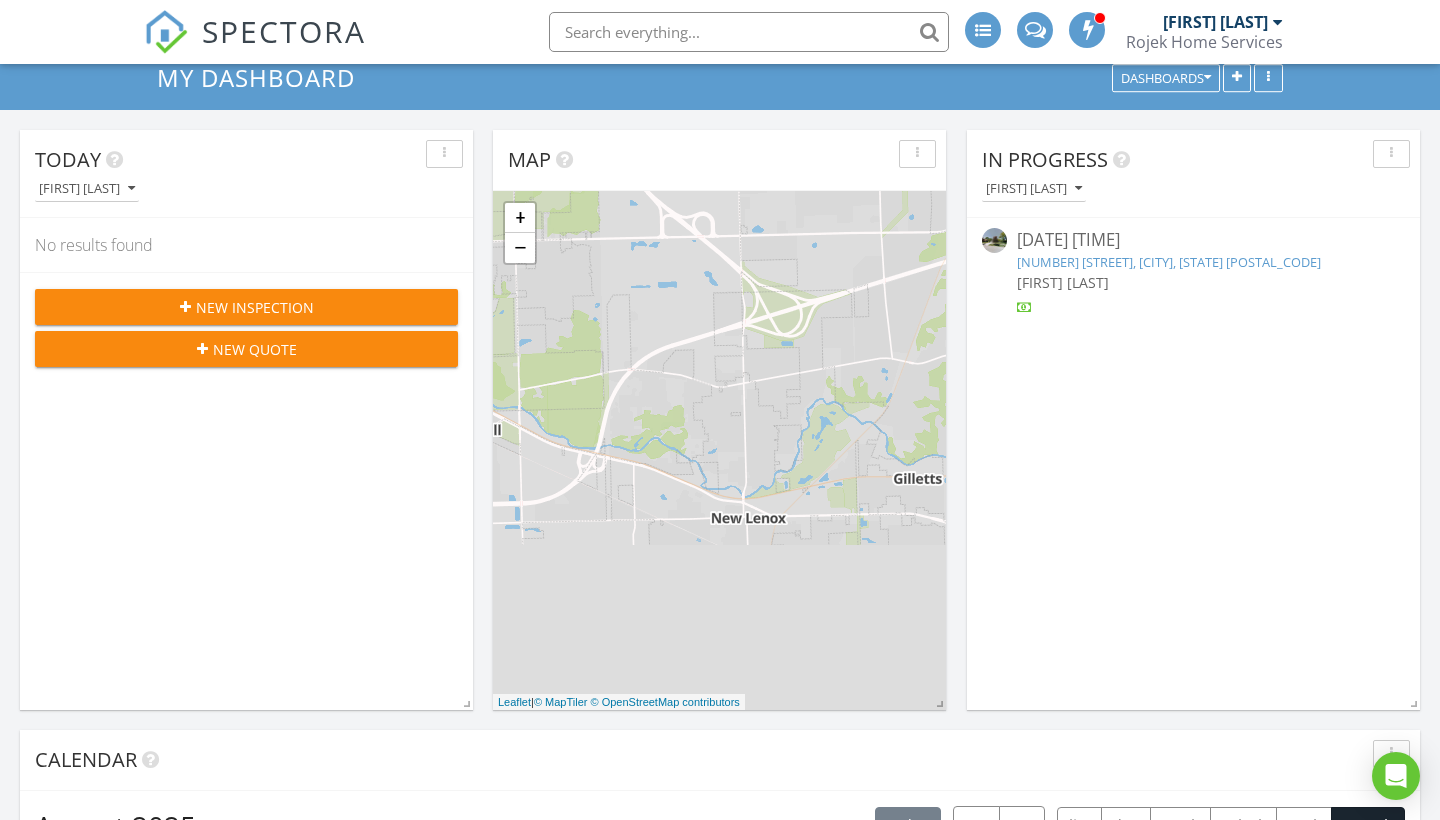 click on "+ − Leaflet  |  © MapTiler   © OpenStreetMap contributors" at bounding box center (719, 450) 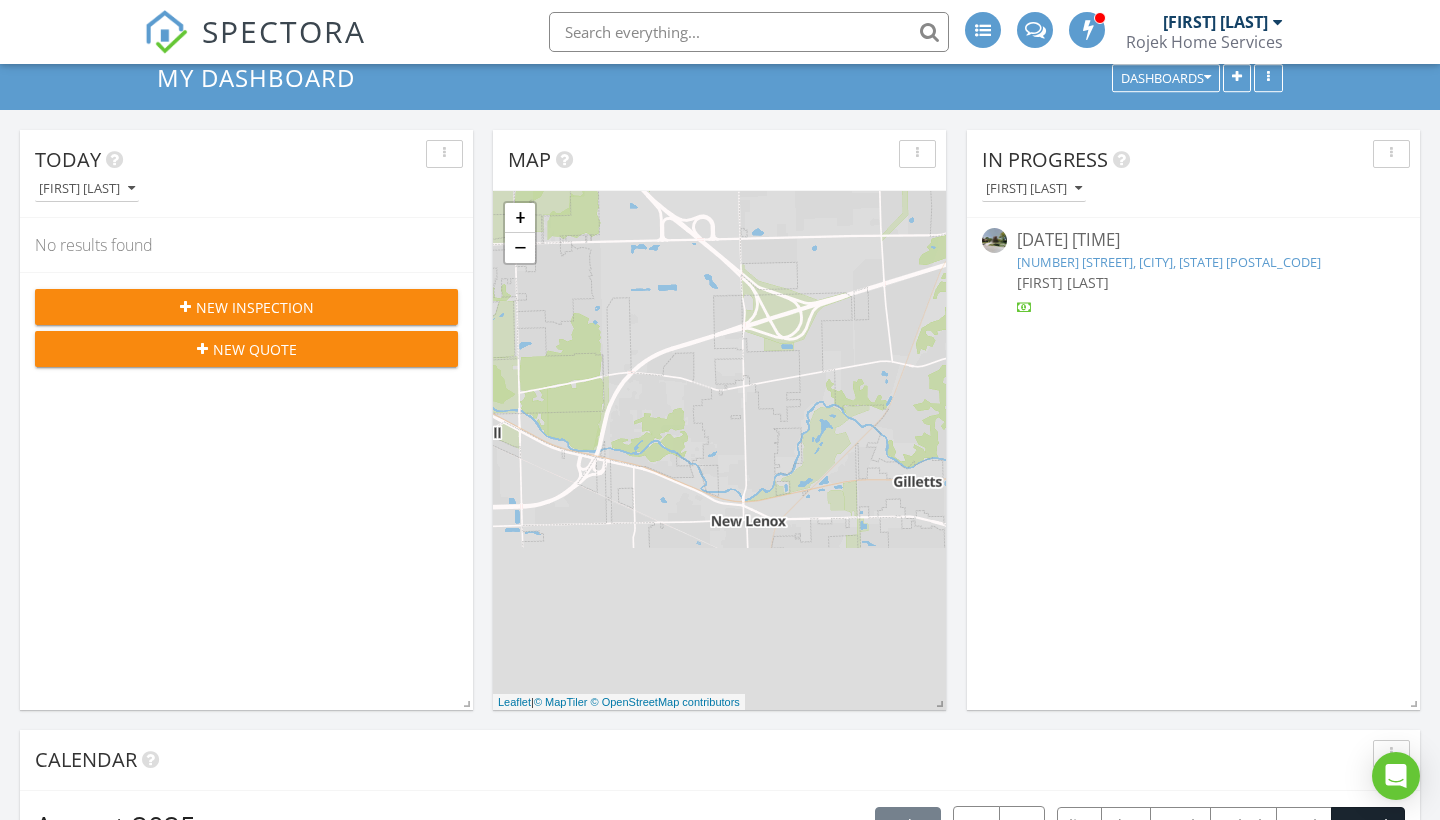 click on "+ − Leaflet  |  © MapTiler   © OpenStreetMap contributors" at bounding box center [719, 450] 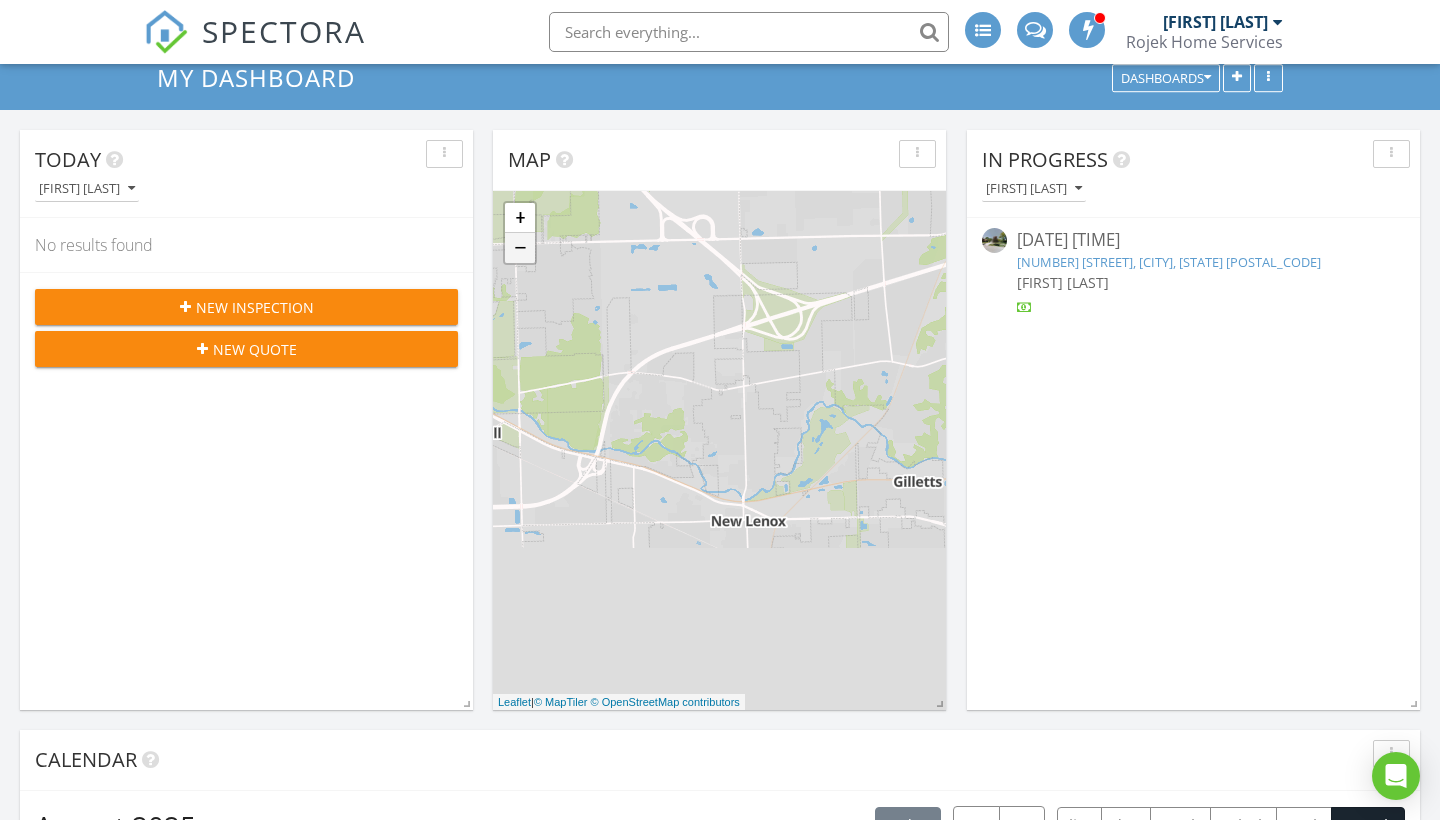 click on "−" at bounding box center (520, 248) 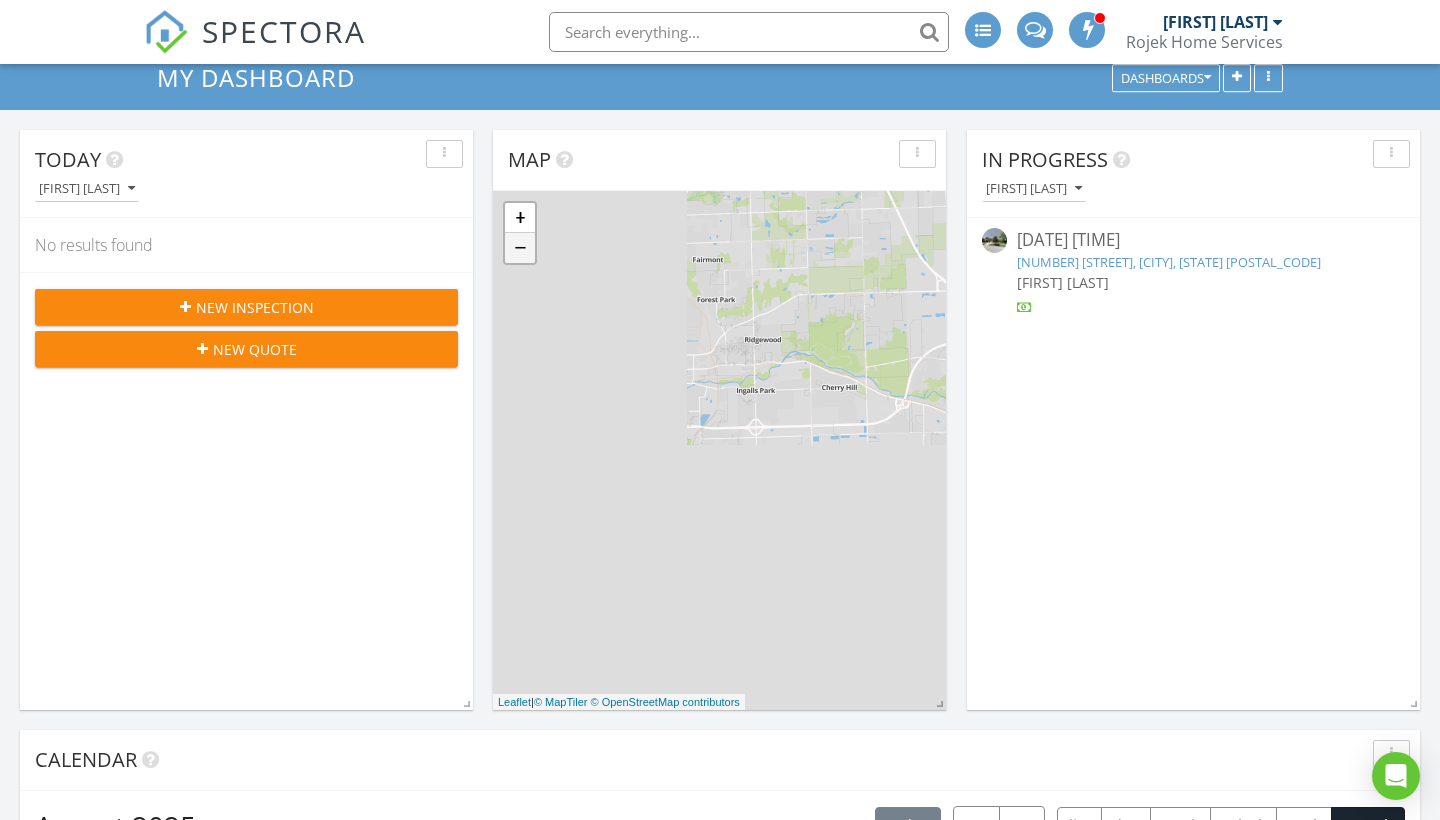 click on "−" at bounding box center (520, 248) 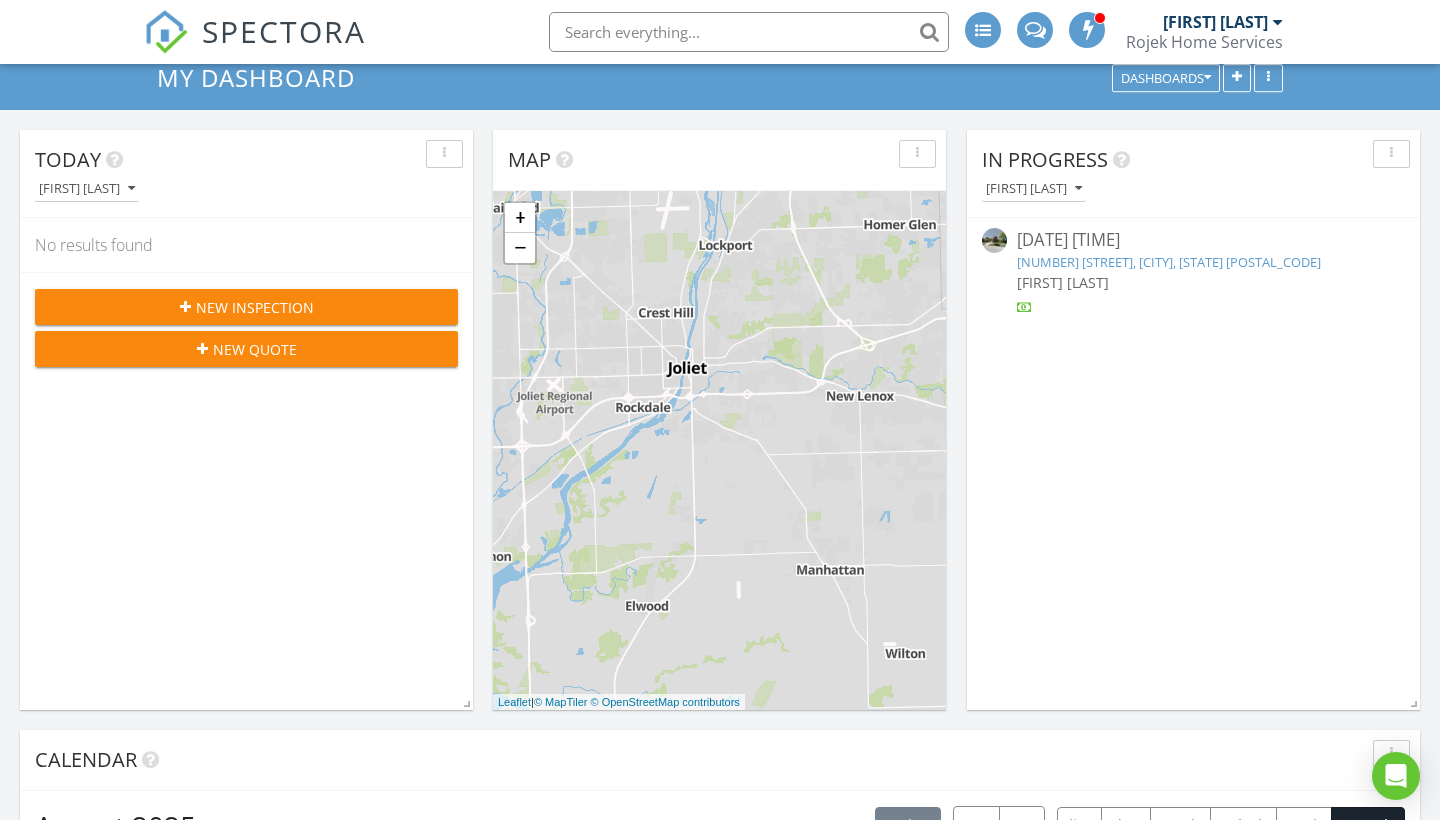 click on "Today
Hubert Dziekan
No results found       New Inspection     New Quote         Map               + − Leaflet  |  © MapTiler   © OpenStreetMap contributors     In Progress
Hubert Dziekan
07/29/25 9:30 am   14358 S Heather Ln, Homer Glen, IL 60491
Hubert Dziekan
Calendar                 August 2025 today list day week cal wk 4 wk month Sun Mon Tue Wed Thu Fri Sat 27 28
12a - 2p
Off
9:30a - 12:30p
1633 N 17th Ave, Melrose Park 60160
9:30a - 12:30p
94 Doolin St, Lemont 60439" at bounding box center [720, 1020] 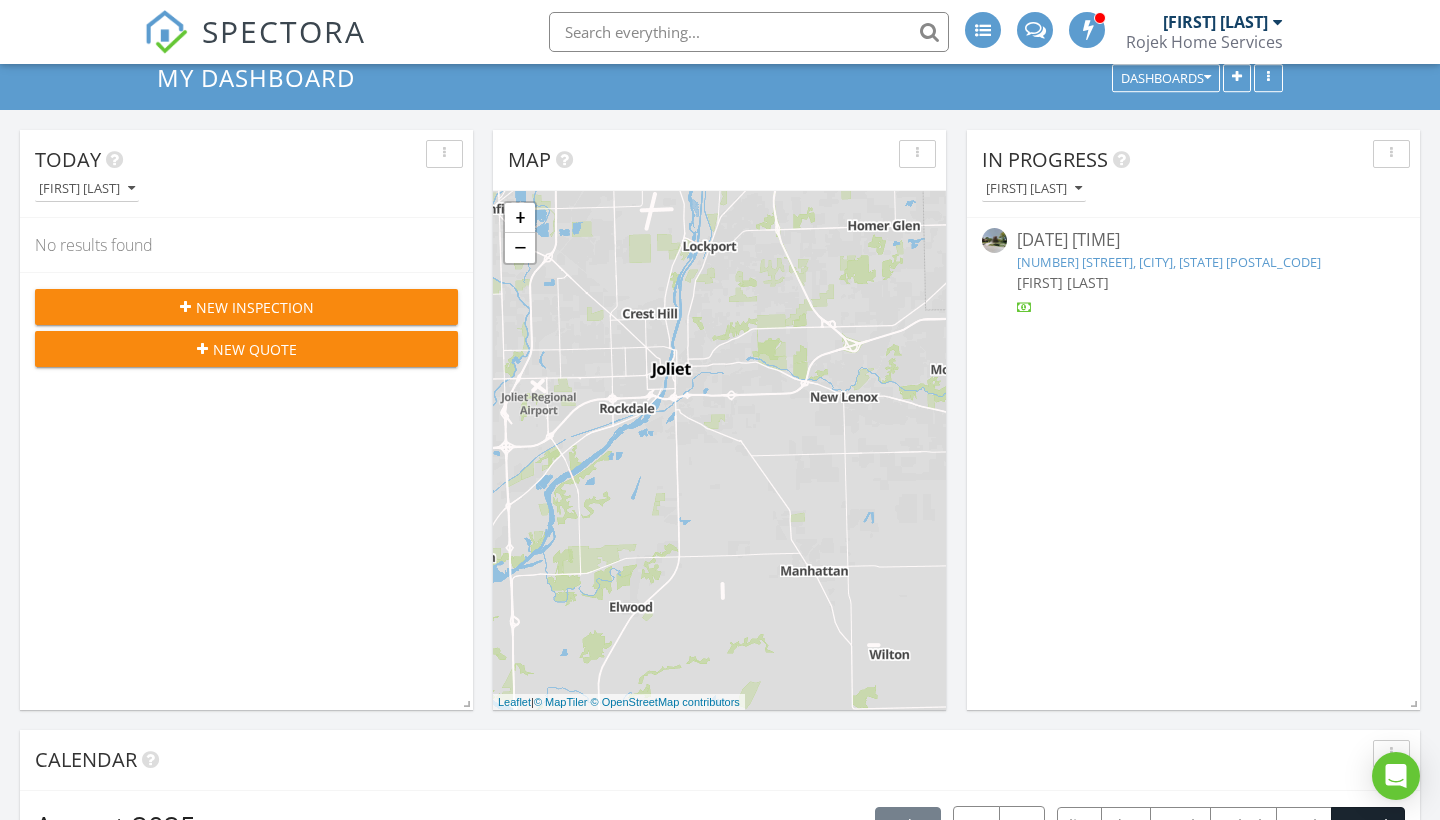 click on "+ − Leaflet  |  © MapTiler   © OpenStreetMap contributors" at bounding box center (719, 450) 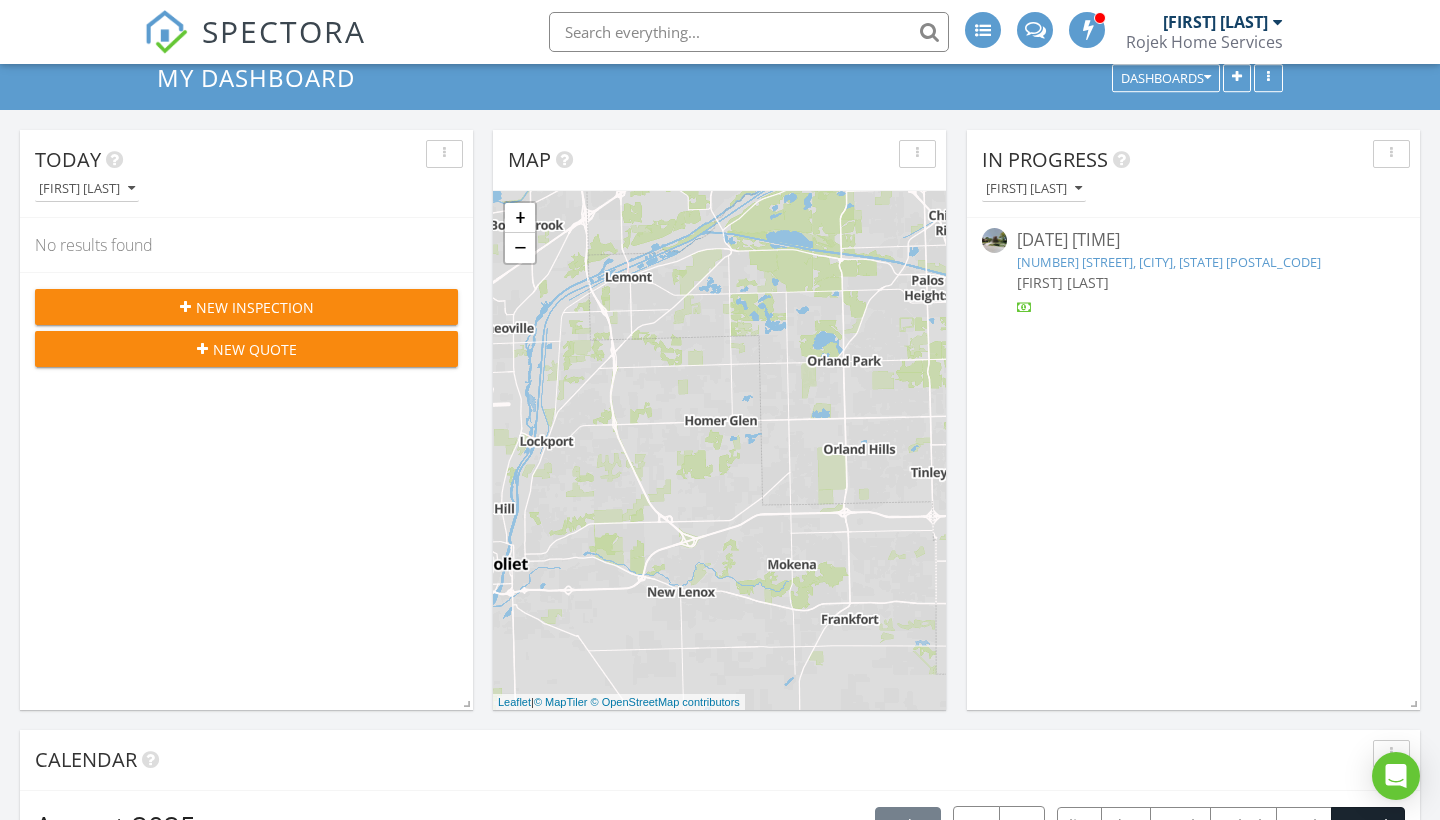 click on "+ − Leaflet  |  © MapTiler   © OpenStreetMap contributors" at bounding box center [719, 450] 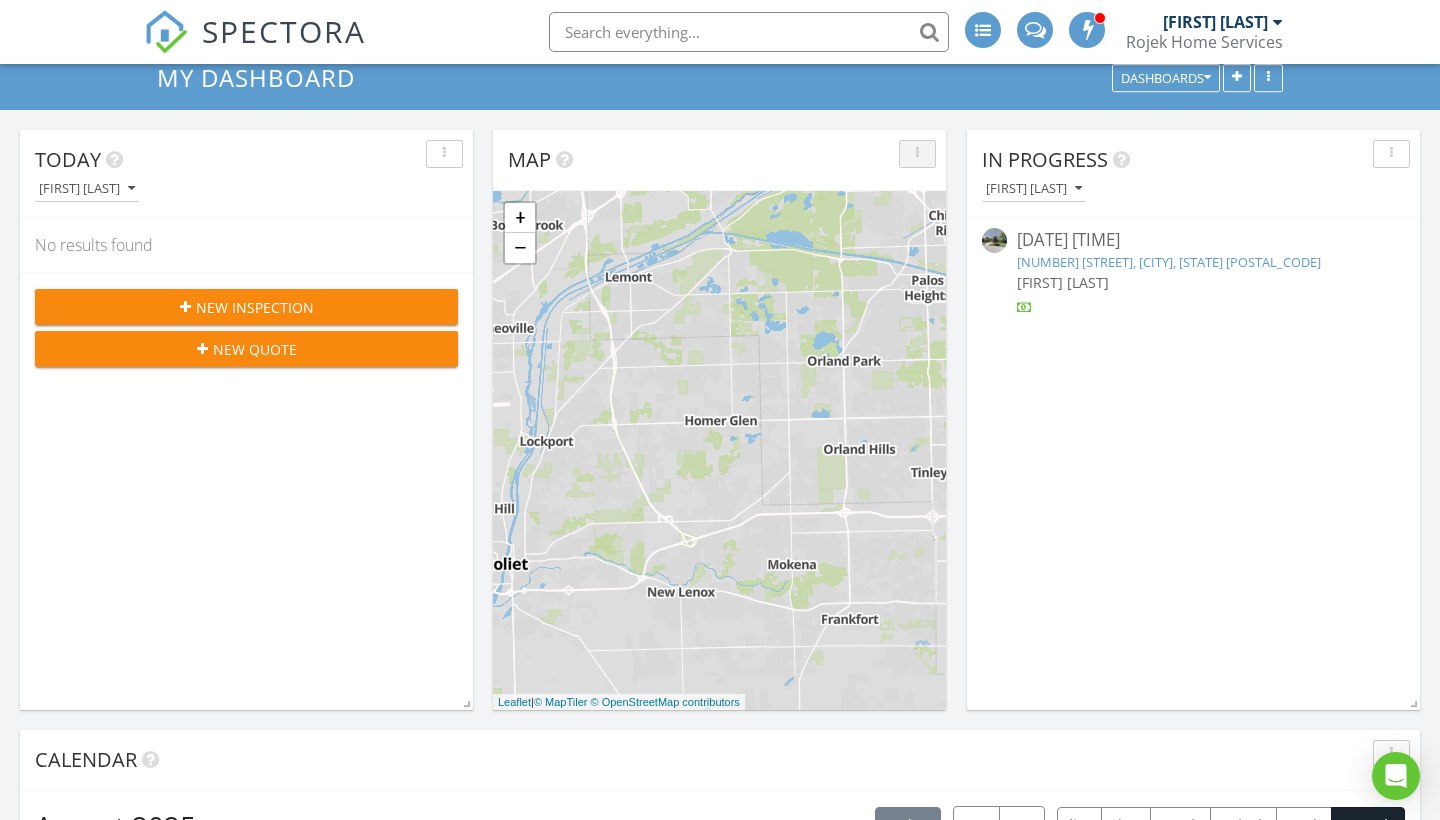 click at bounding box center (917, 154) 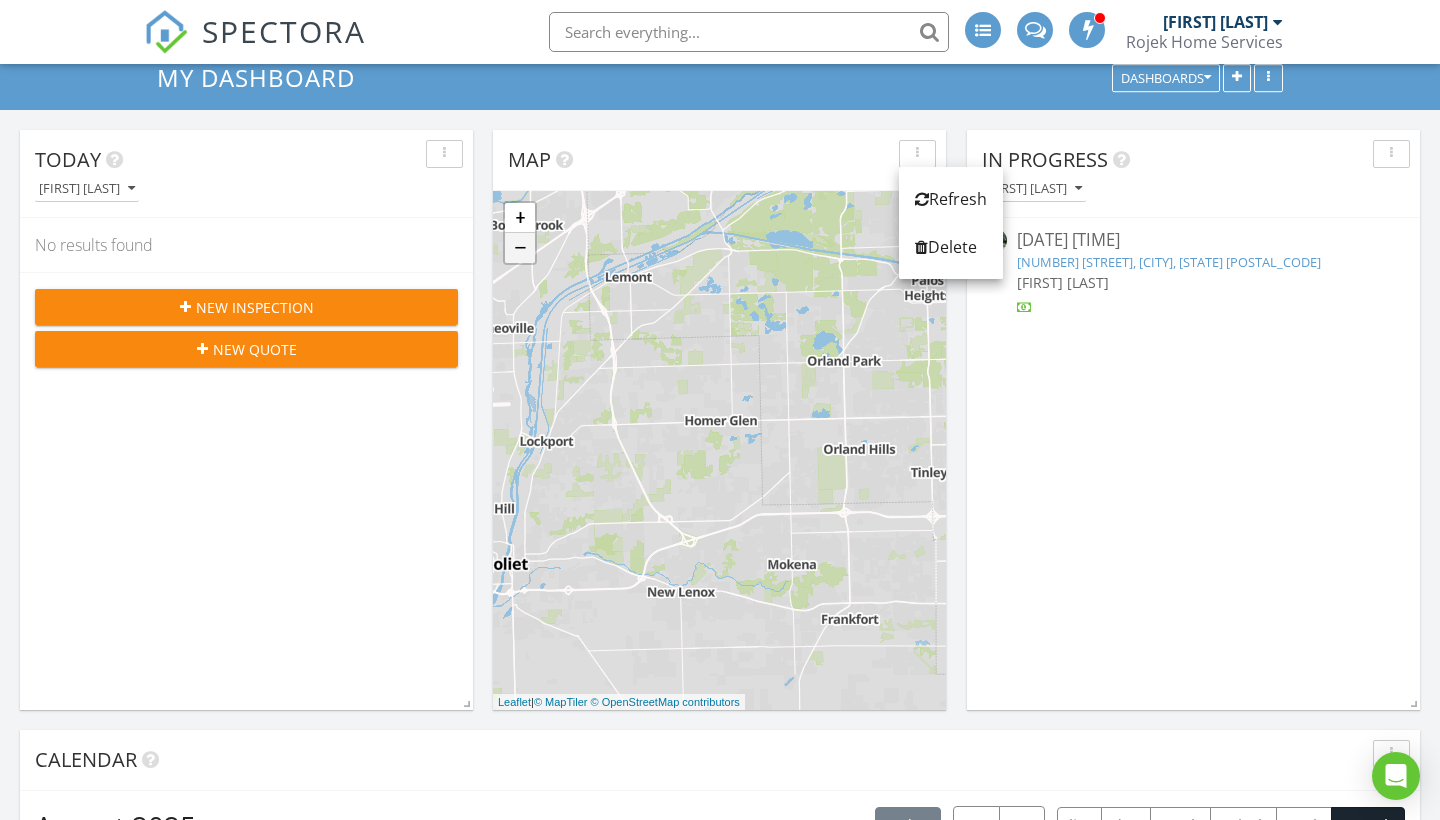 click on "−" at bounding box center (520, 248) 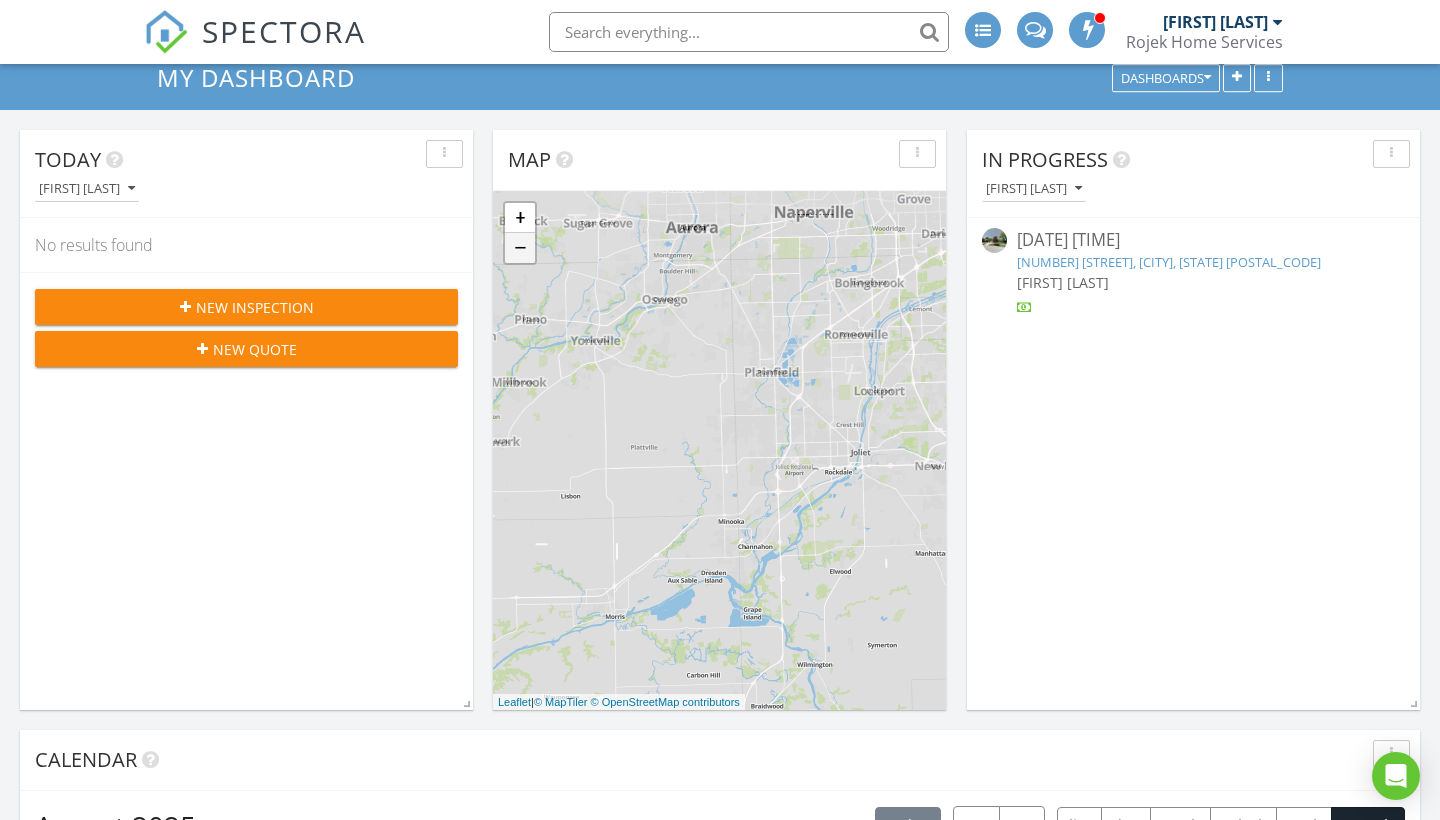 click on "−" at bounding box center (520, 248) 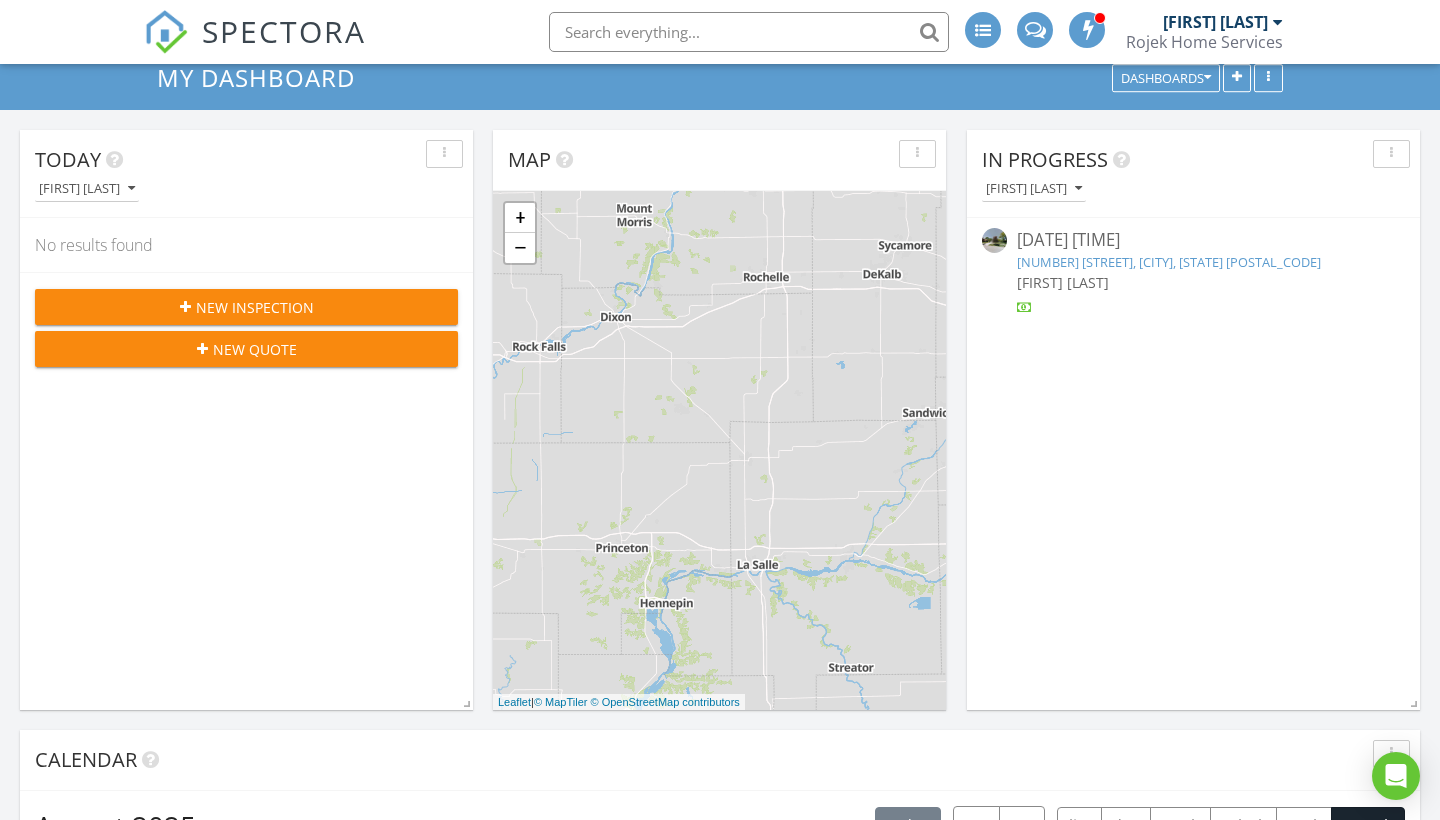 click on "Today
Hubert Dziekan
No results found       New Inspection     New Quote         Map               + − Leaflet  |  © MapTiler   © OpenStreetMap contributors     In Progress
Hubert Dziekan
07/29/25 9:30 am   14358 S Heather Ln, Homer Glen, IL 60491
Hubert Dziekan
Calendar                 August 2025 today list day week cal wk 4 wk month Sun Mon Tue Wed Thu Fri Sat 27 28
12a - 2p
Off
9:30a - 12:30p
1633 N 17th Ave, Melrose Park 60160
9:30a - 12:30p
94 Doolin St, Lemont 60439" at bounding box center (720, 1020) 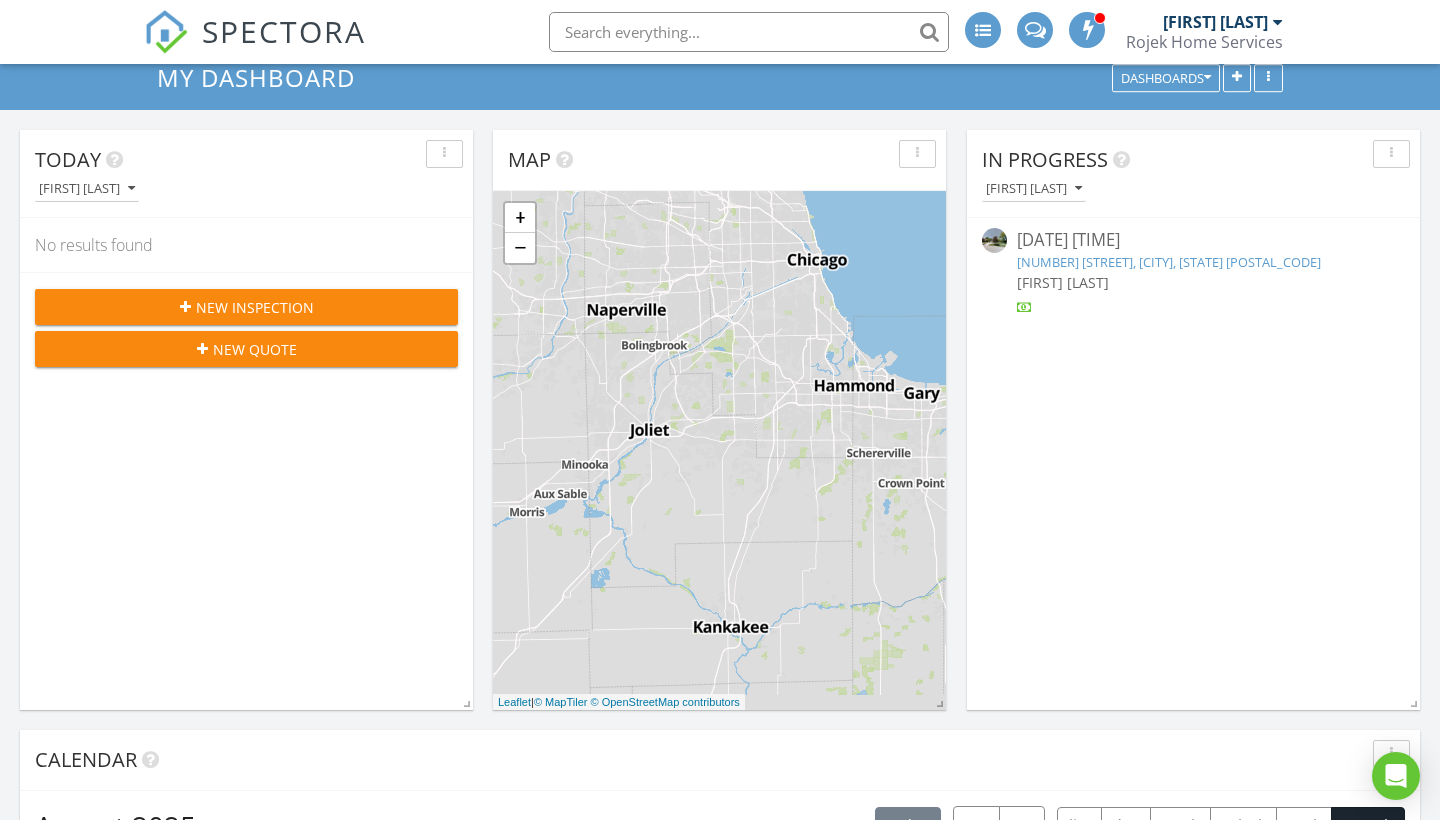 click on "+ − Leaflet  |  © MapTiler   © OpenStreetMap contributors" at bounding box center (719, 450) 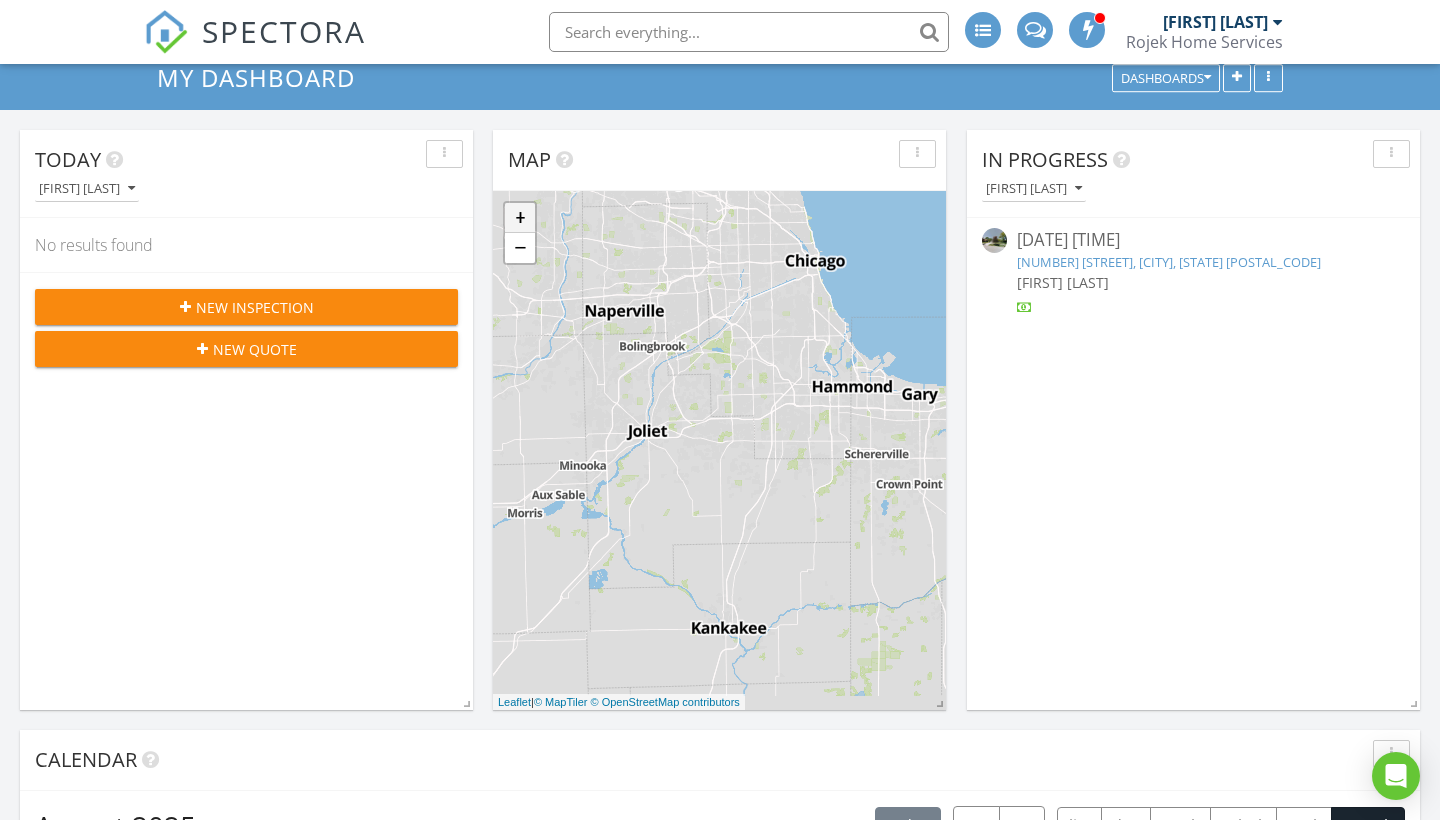 click on "+" at bounding box center [520, 218] 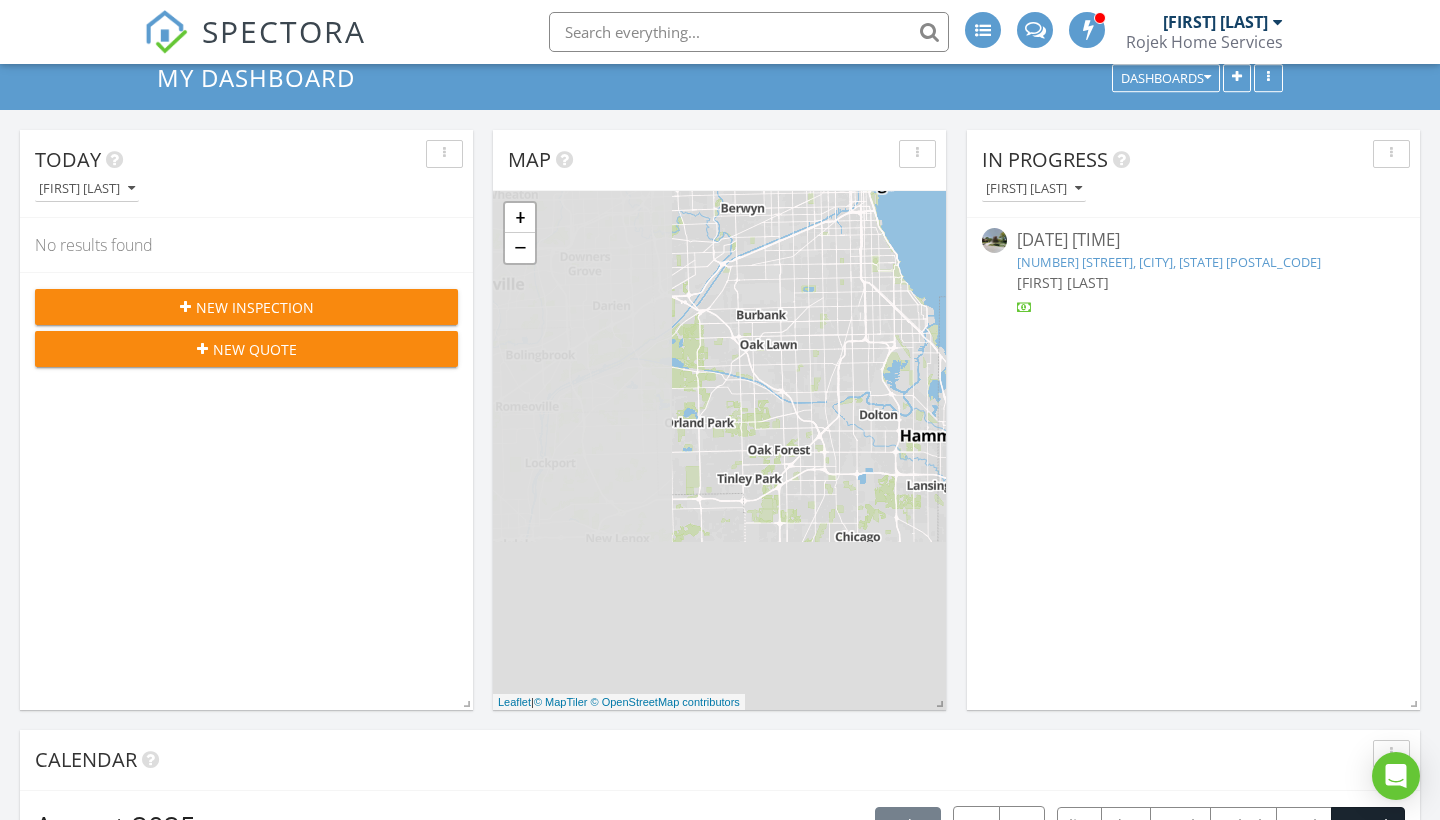 click on "Today
Hubert Dziekan
No results found       New Inspection     New Quote         Map               + − Leaflet  |  © MapTiler   © OpenStreetMap contributors     In Progress
Hubert Dziekan
07/29/25 9:30 am   14358 S Heather Ln, Homer Glen, IL 60491
Hubert Dziekan
Calendar                 August 2025 today list day week cal wk 4 wk month Sun Mon Tue Wed Thu Fri Sat 27 28
12a - 2p
Off
9:30a - 12:30p
1633 N 17th Ave, Melrose Park 60160
9:30a - 12:30p
94 Doolin St, Lemont 60439" at bounding box center (720, 1020) 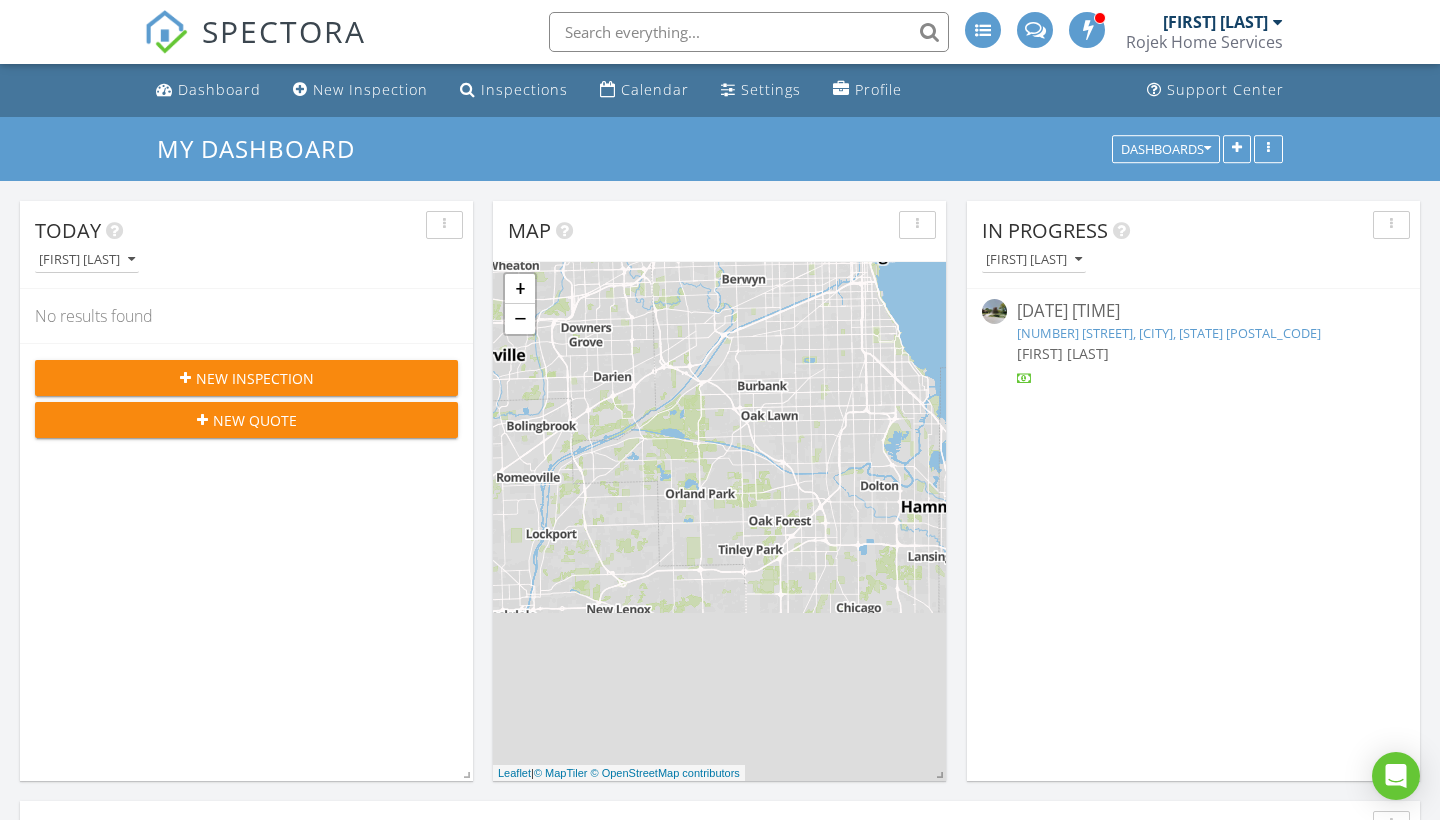 scroll, scrollTop: 0, scrollLeft: 0, axis: both 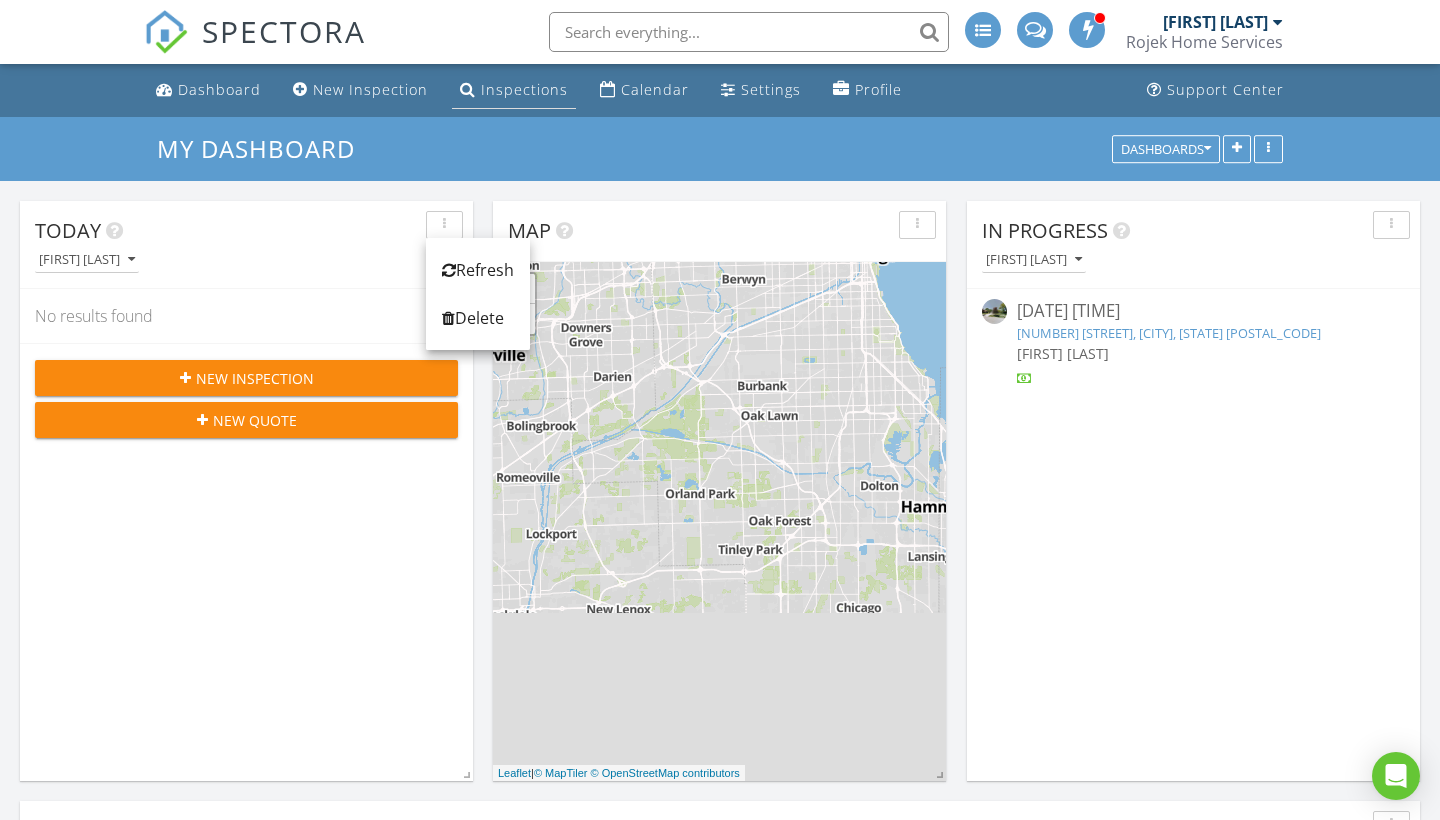 click on "Inspections" at bounding box center (524, 89) 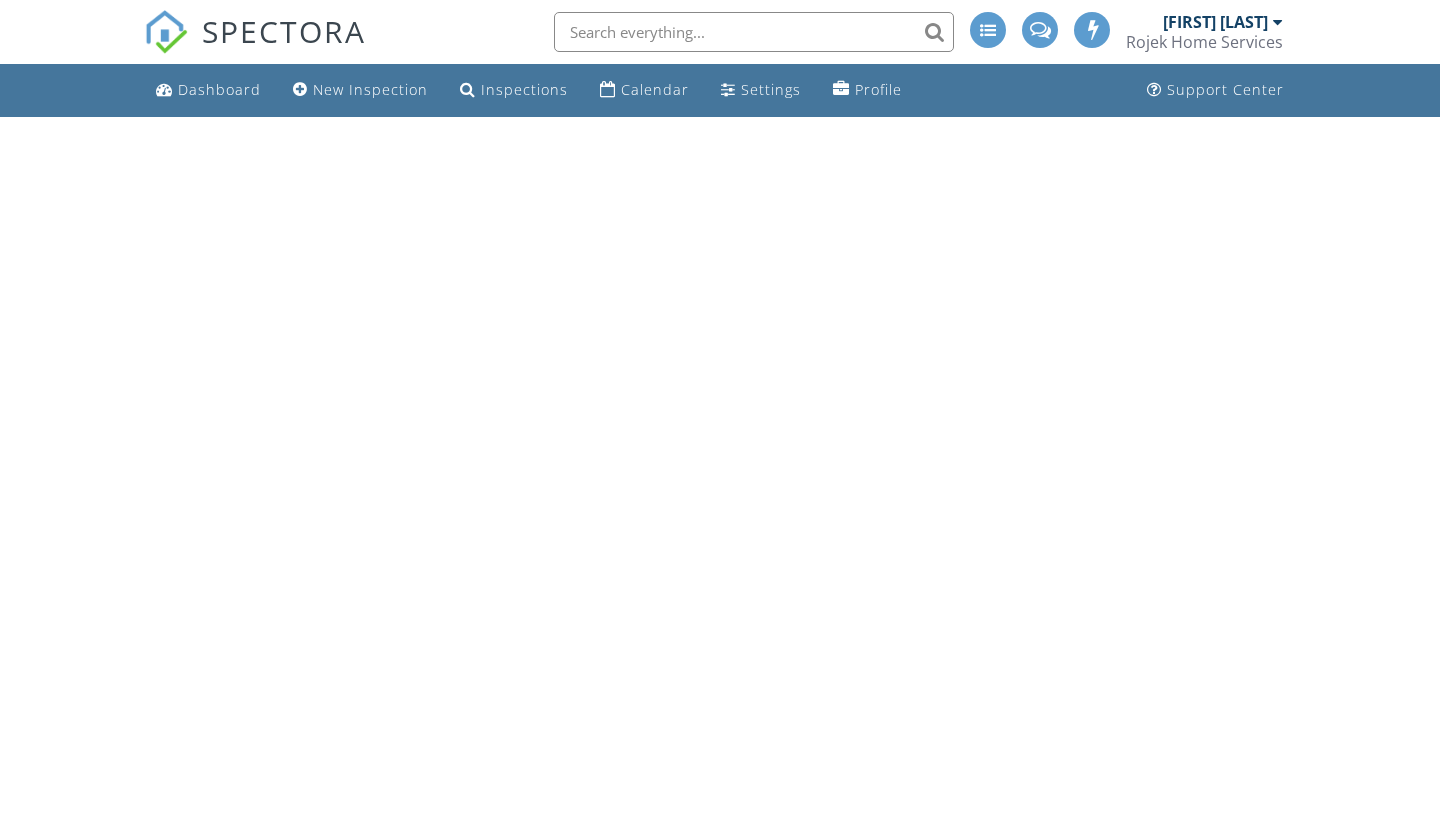 scroll, scrollTop: 0, scrollLeft: 0, axis: both 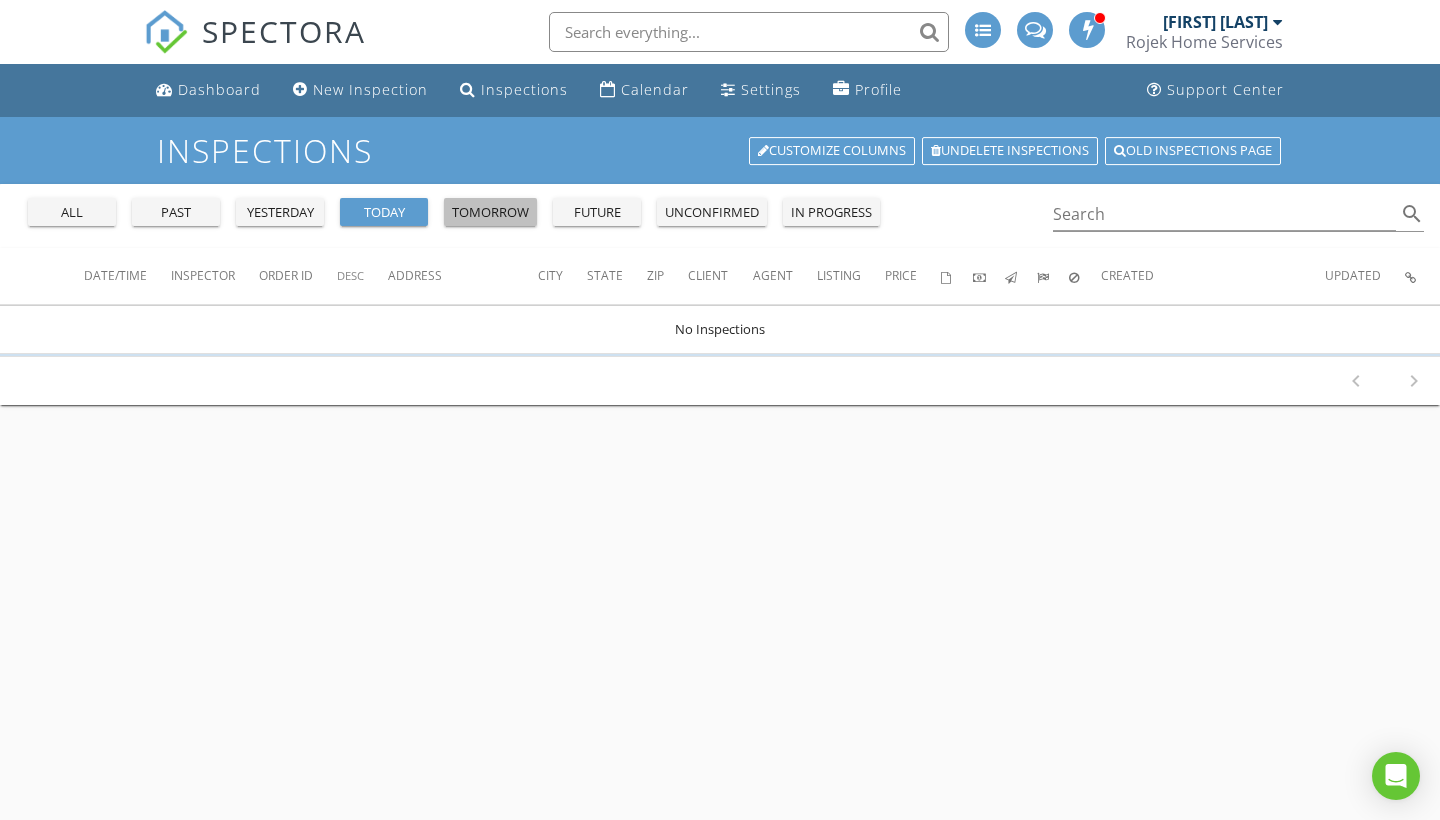 click on "tomorrow" at bounding box center [490, 213] 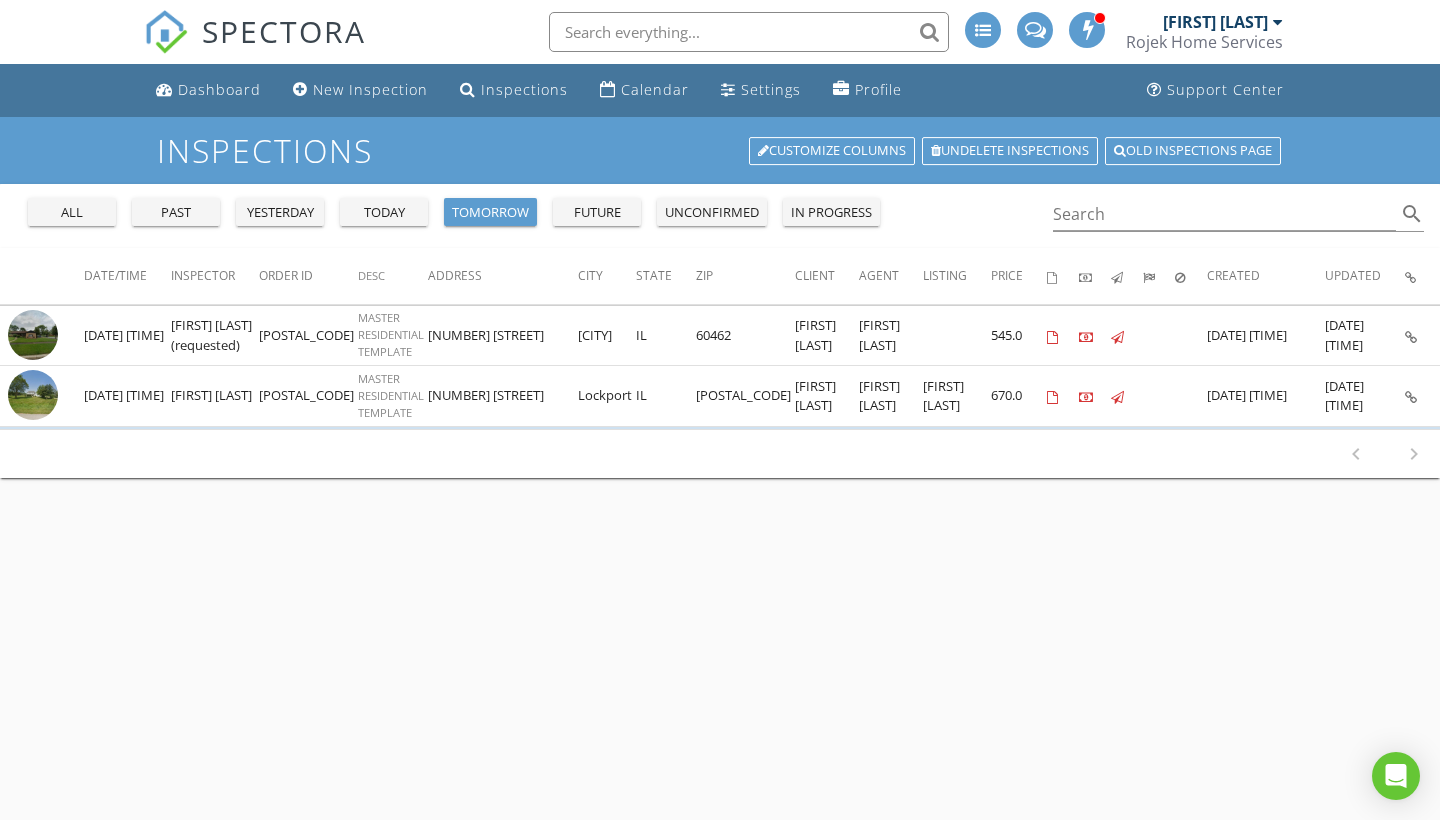click on "today" at bounding box center [384, 213] 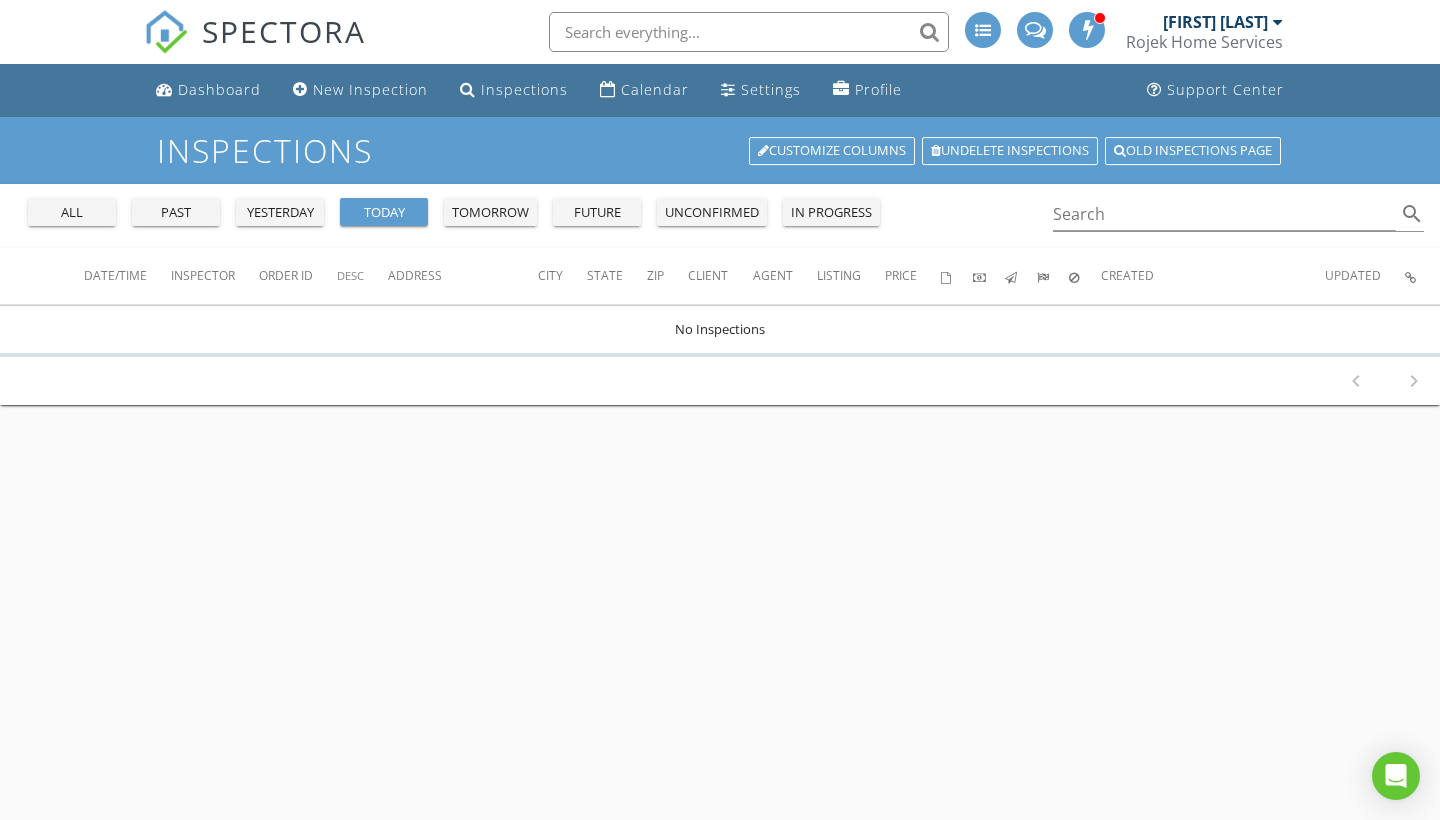 click on "all
past
yesterday
today
tomorrow
future
unconfirmed
in progress" at bounding box center (454, 208) 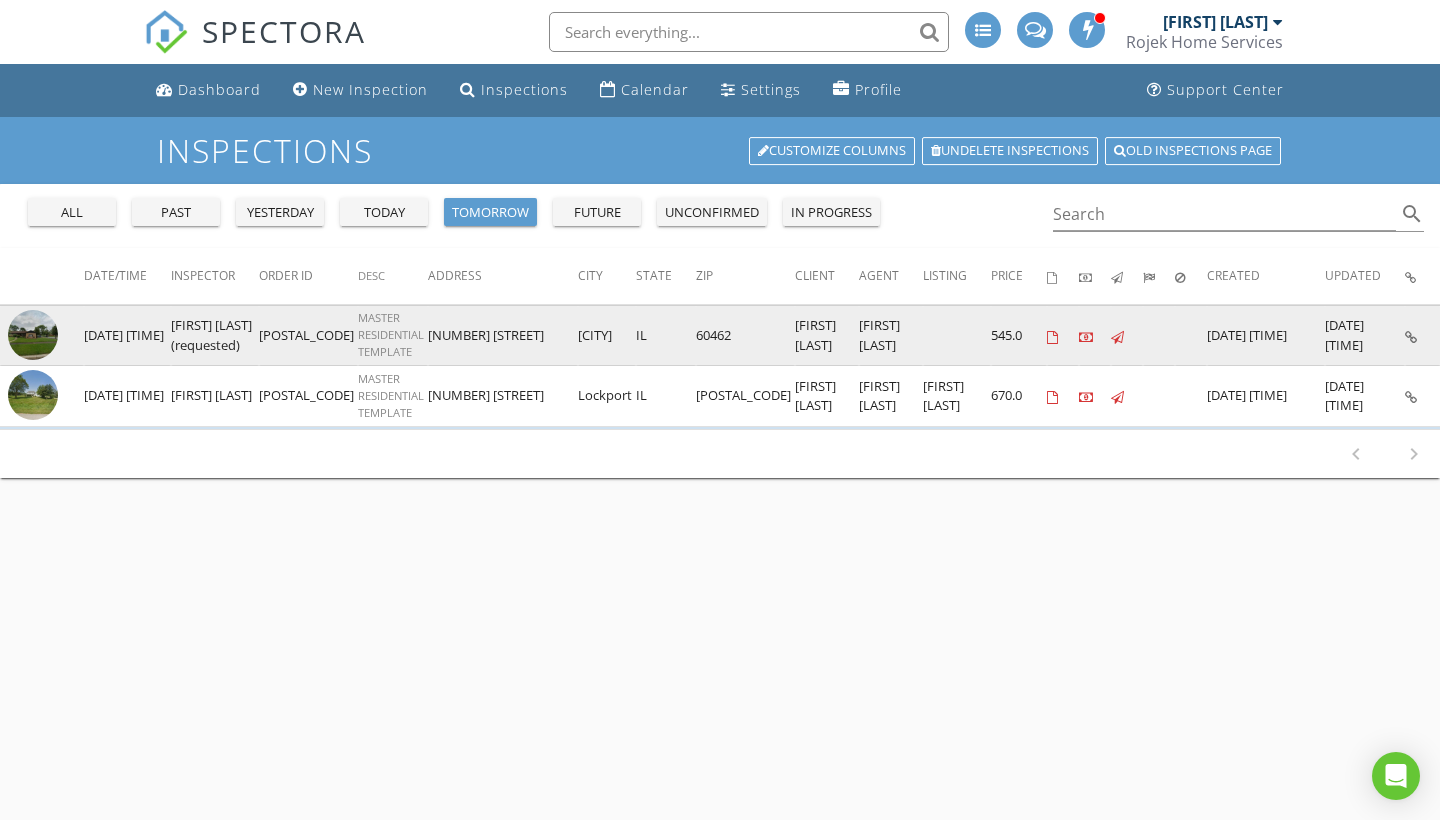 click on "08/04/2025 01:00 pm" at bounding box center [127, 335] 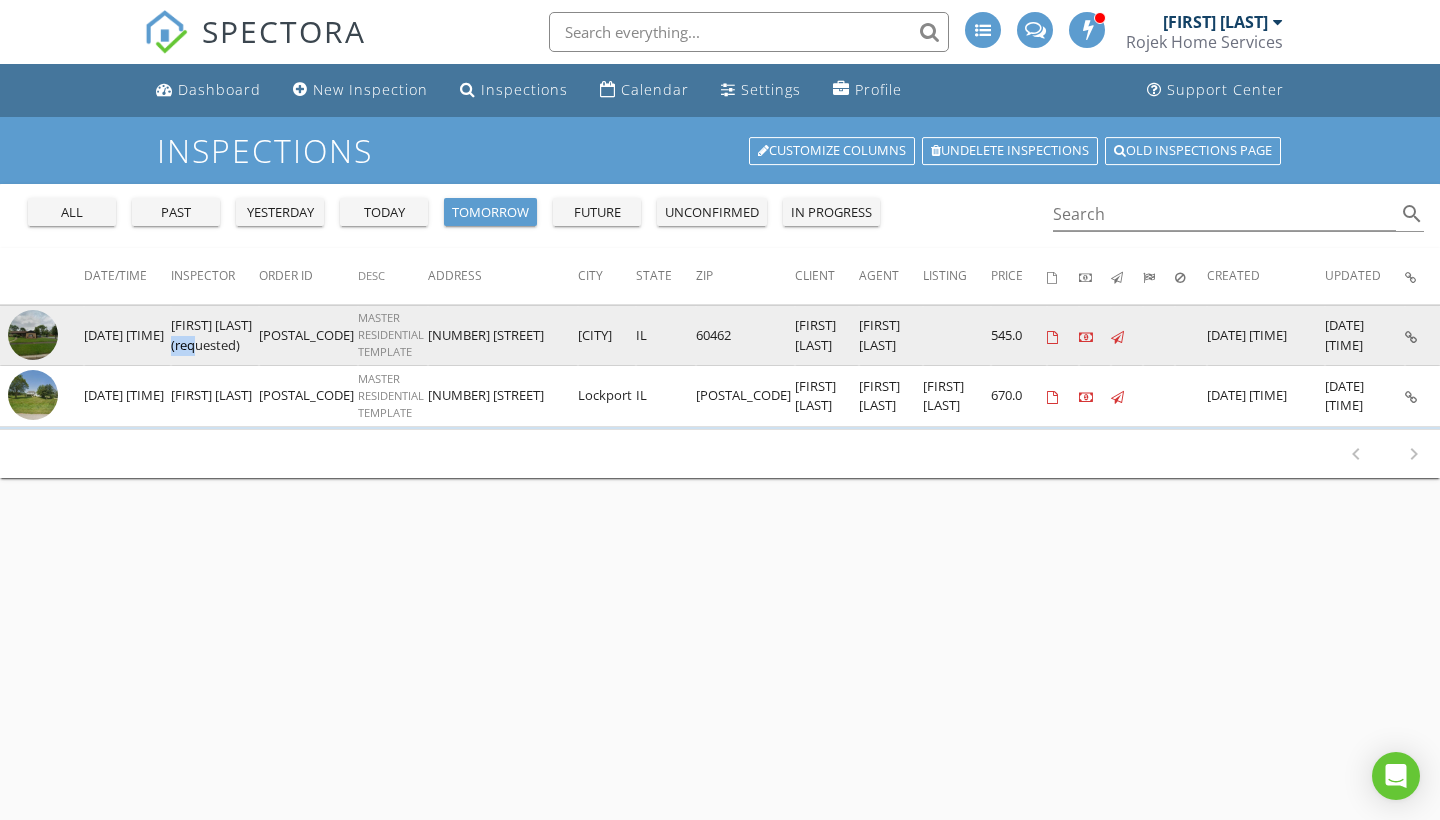 click on "Mark Rojek (requested)" at bounding box center (215, 335) 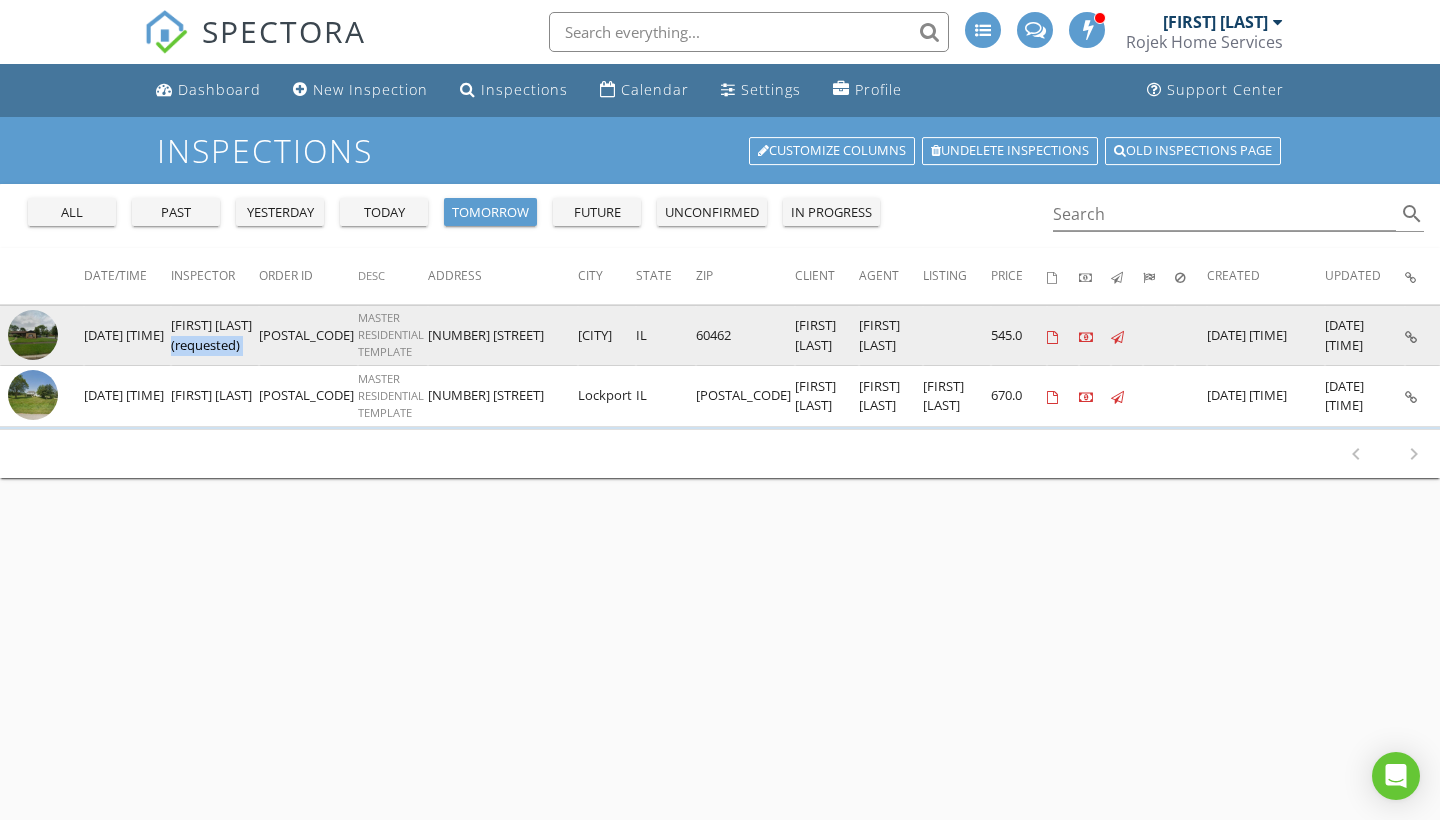 click on "Mark Rojek (requested)" at bounding box center [215, 335] 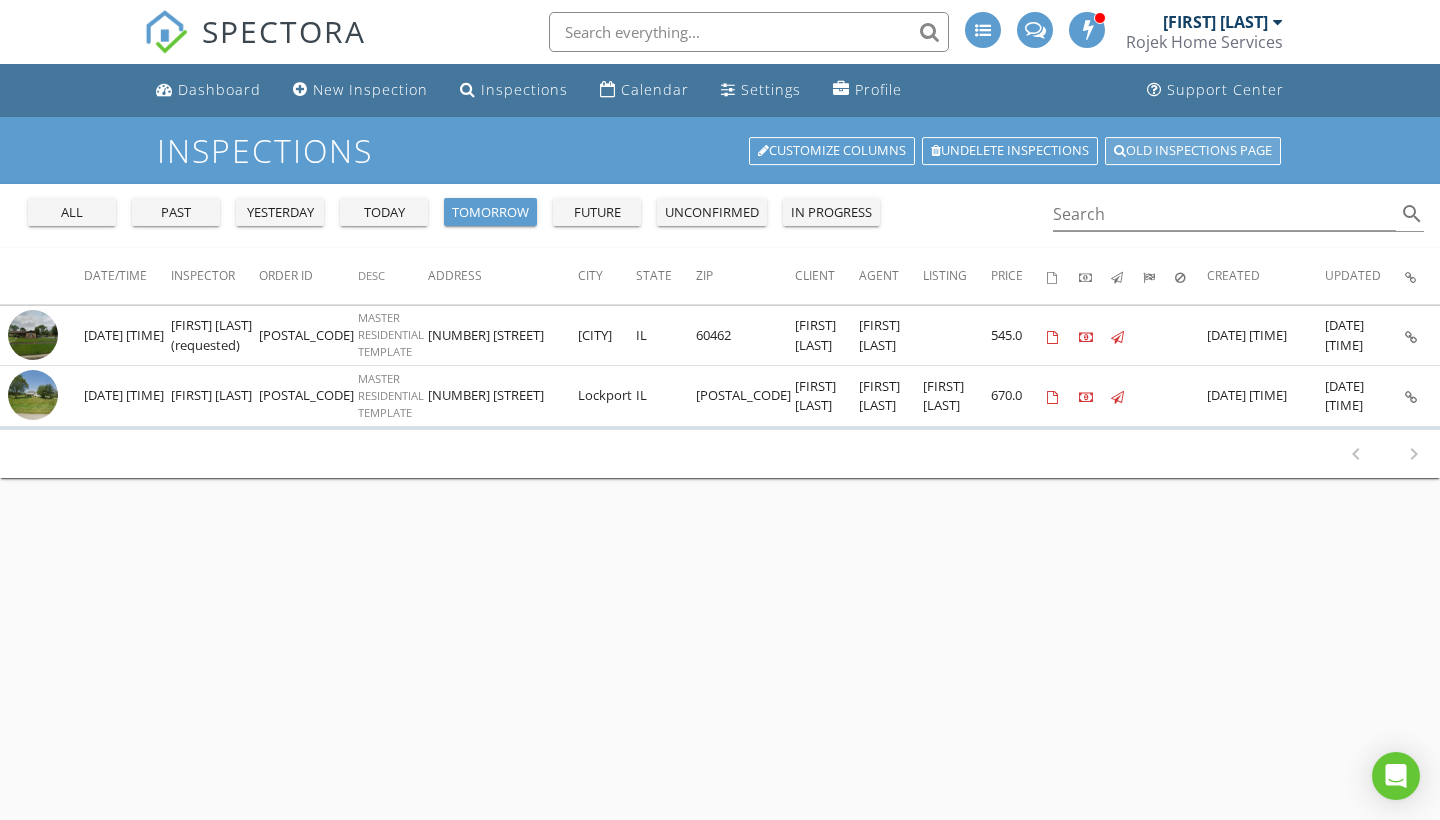 click on "Old inspections page" at bounding box center [1193, 151] 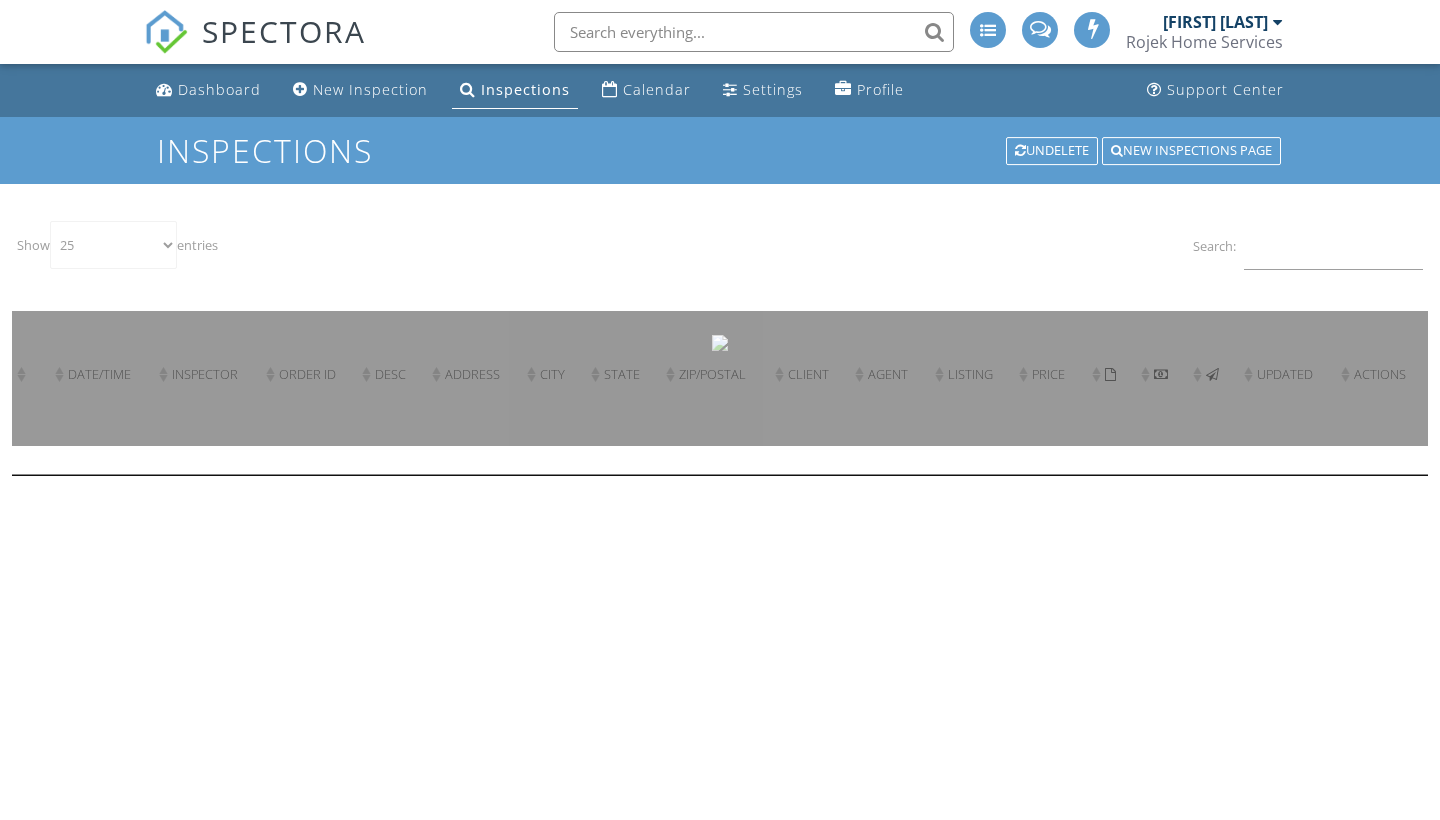 select on "25" 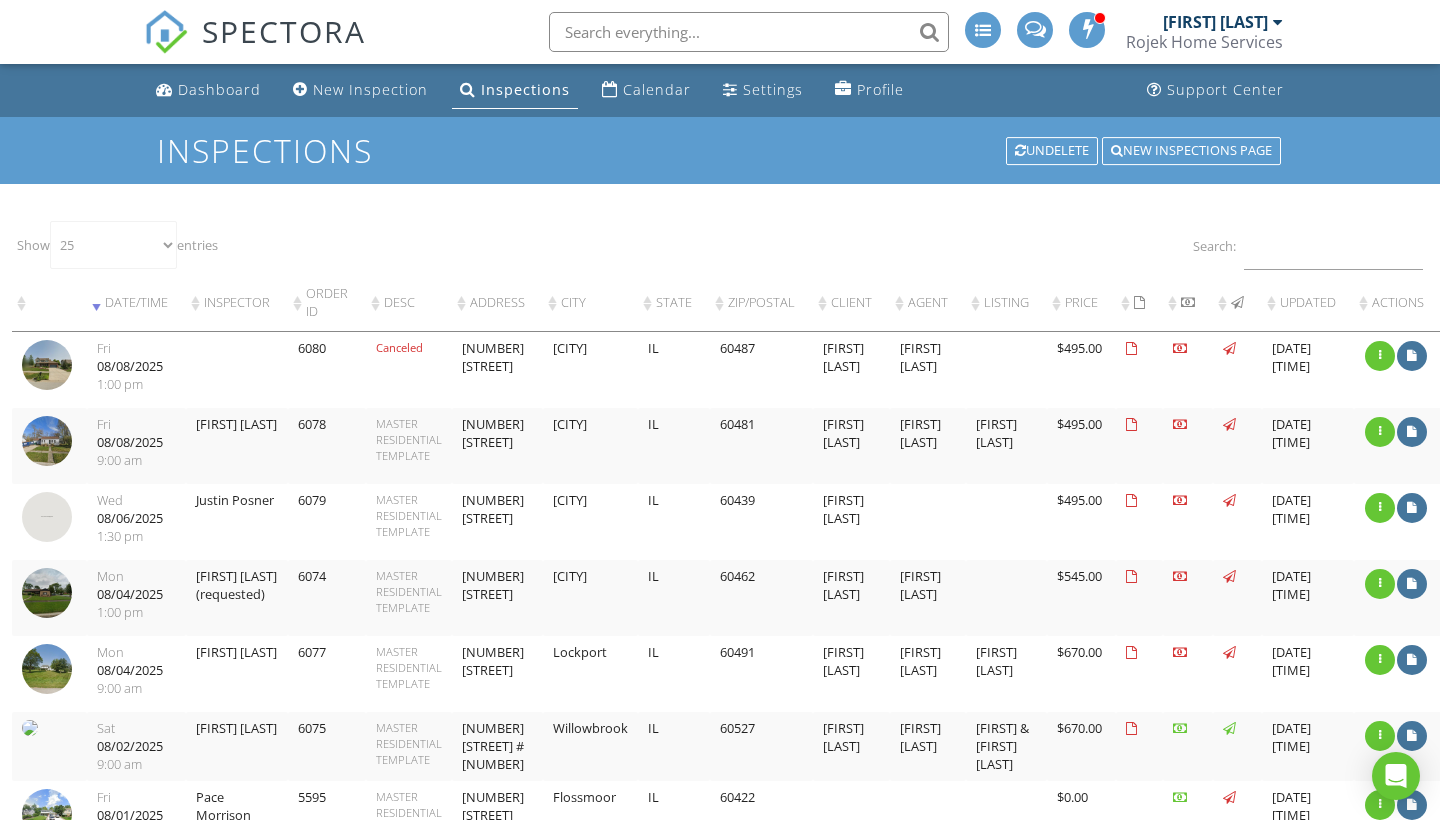scroll, scrollTop: 0, scrollLeft: 0, axis: both 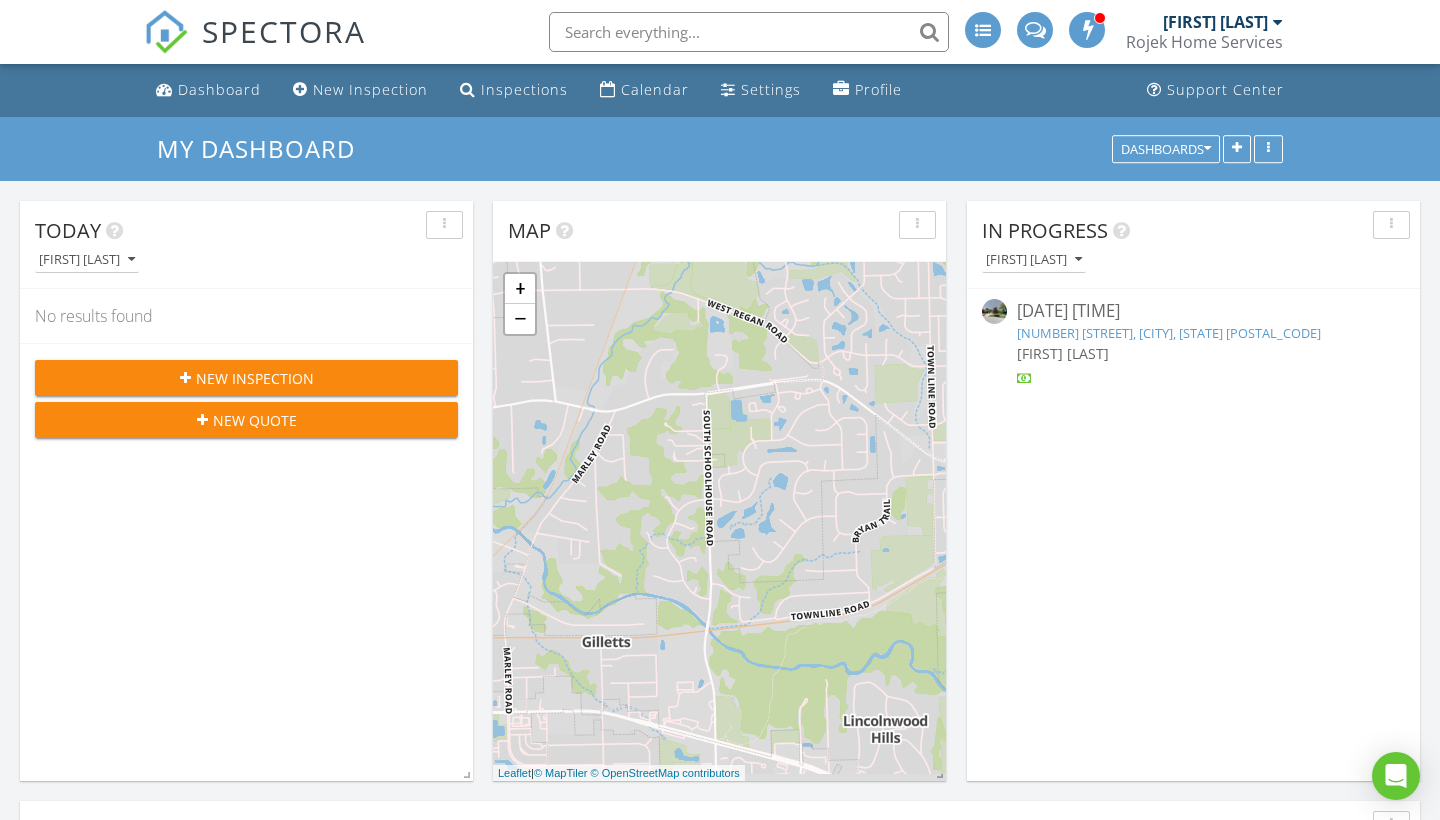 click on "[FIRST] [LAST]" at bounding box center [1223, 22] 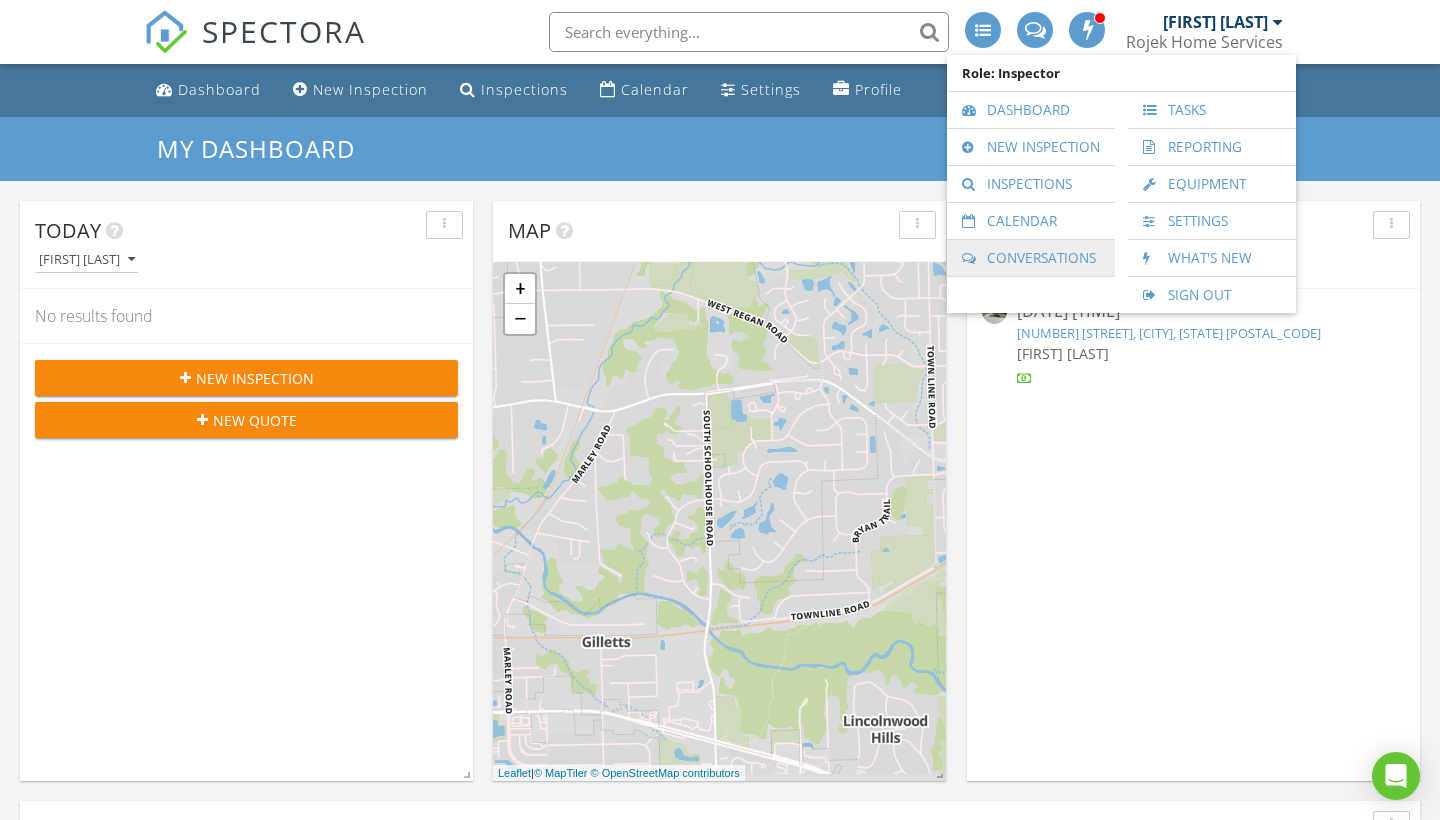 click on "Conversations" at bounding box center [1031, 258] 